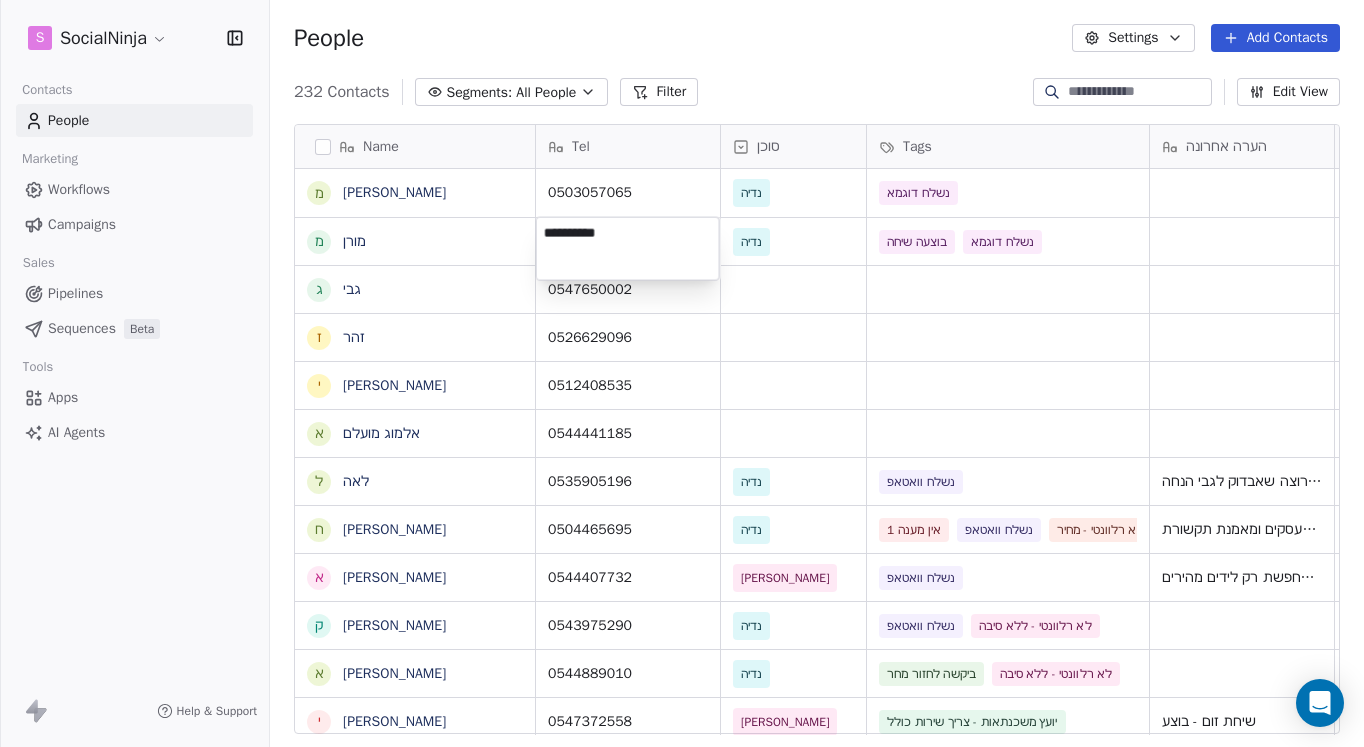scroll, scrollTop: 0, scrollLeft: 0, axis: both 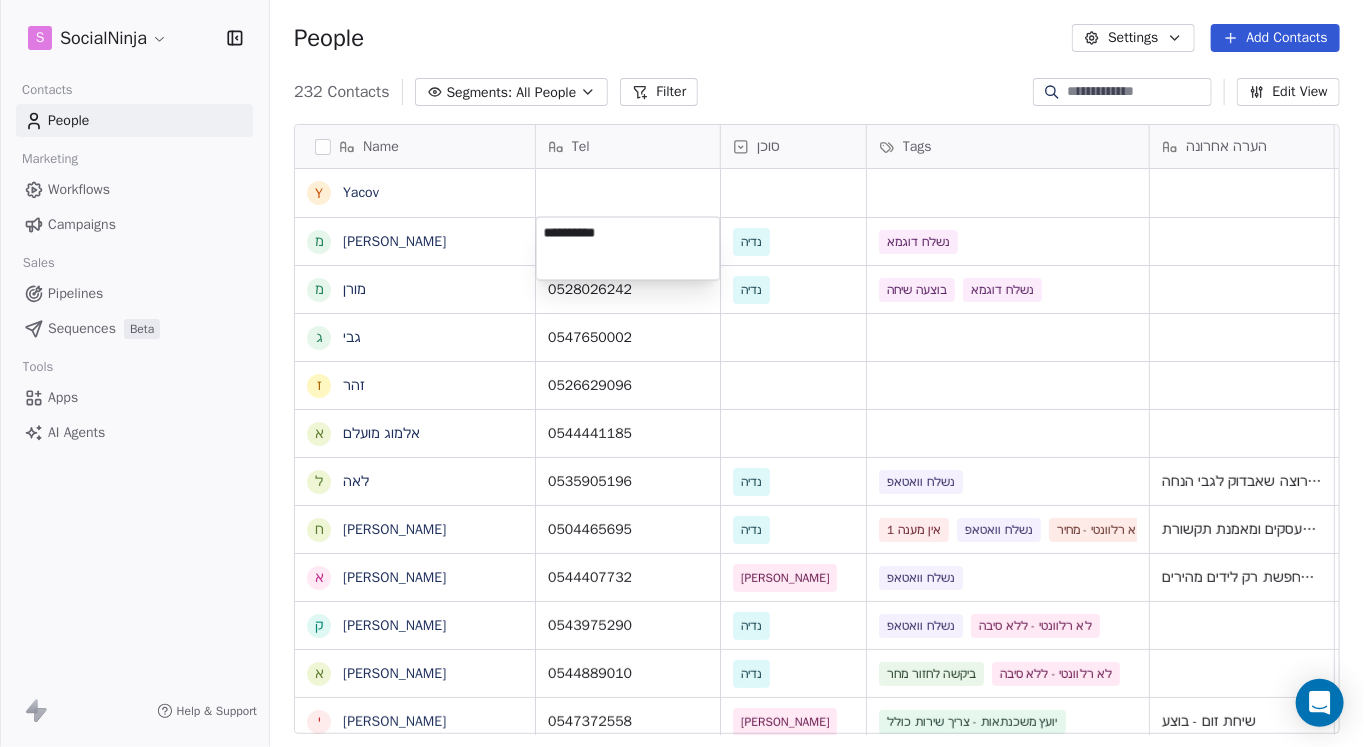 click on "S SocialNinja Contacts People Marketing Workflows Campaigns Sales Pipelines Sequences Beta Tools Apps AI Agents Help & Support People Settings  Add Contacts 232 Contacts Segments: All People Filter  Edit View Tag Add to Sequence Export Name Y Yacov מ [PERSON_NAME] מ [PERSON_NAME] ג גבי ז [PERSON_NAME] א [PERSON_NAME] ל [PERSON_NAME] ח [PERSON_NAME] א [PERSON_NAME] ק [PERSON_NAME] א [PERSON_NAME] י [PERSON_NAME] ל [PERSON_NAME] ו [PERSON_NAME] א [PERSON_NAME] ש שלי [PERSON_NAME] ל [PERSON_NAME] ח [PERSON_NAME] ה [PERSON_NAME] י [PERSON_NAME] ד [PERSON_NAME] נ [PERSON_NAME] ז [PERSON_NAME] ש [PERSON_NAME] ת [PERSON_NAME] ת [PERSON_NAME] ל [PERSON_NAME] א [PERSON_NAME] מ [PERSON_NAME] י [PERSON_NAME] ל [PERSON_NAME] Tel סוכן Tags הערה אחרונה שם חברה Email Last Activity Date AST Created Date AST [EMAIL_ADDRESS][DOMAIN_NAME] [DATE] 12:12 PM 0503057065 [PERSON_NAME] נשלח דוגמא תוספי תזונה ומשפיענית בתחום הבריאות 0528026242 [PERSON_NAME]" at bounding box center (682, 373) 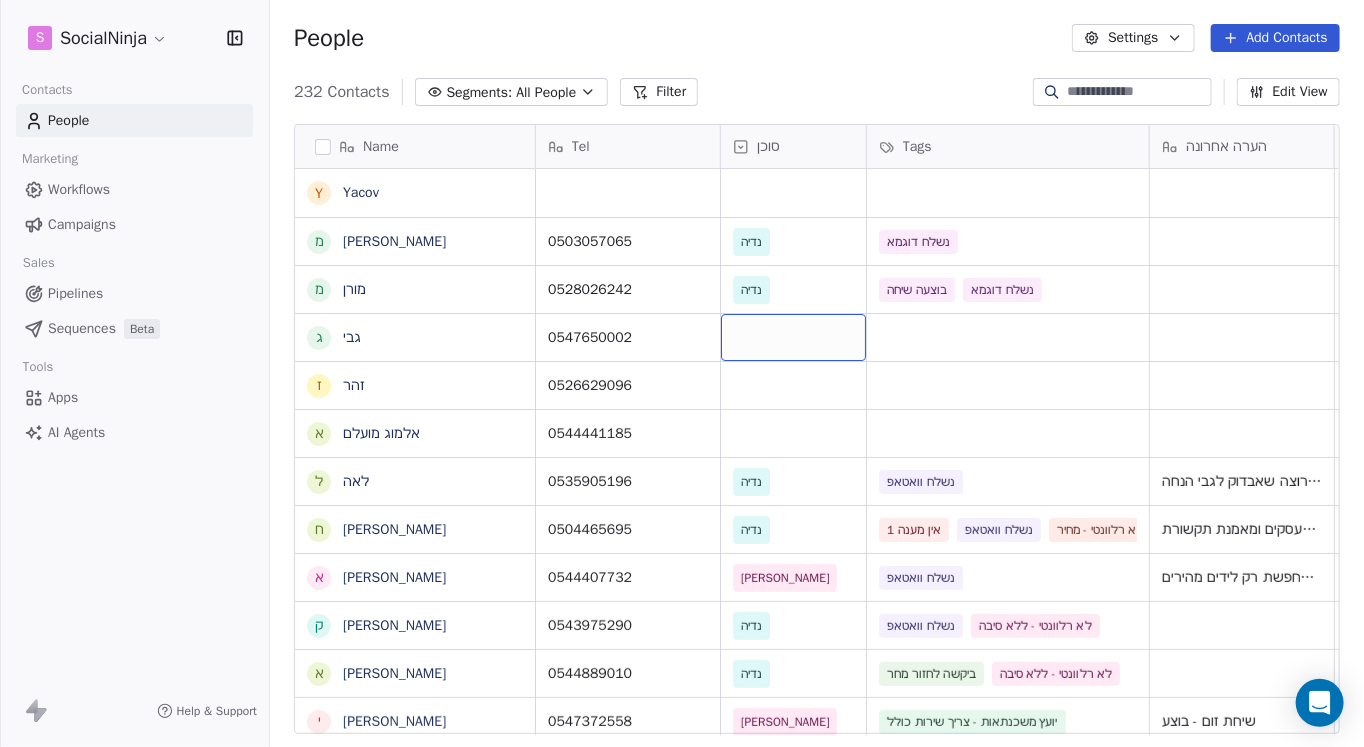 click at bounding box center (793, 337) 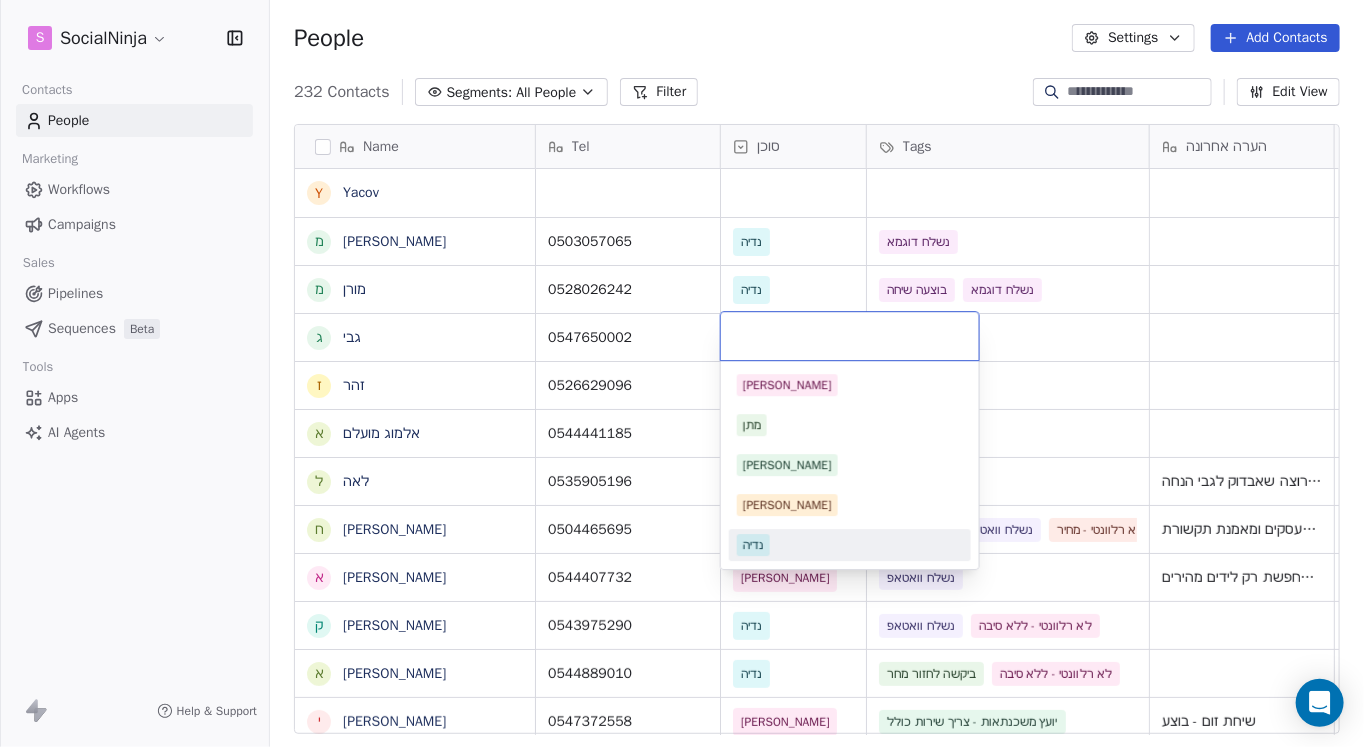 click on "נדיה" at bounding box center [753, 545] 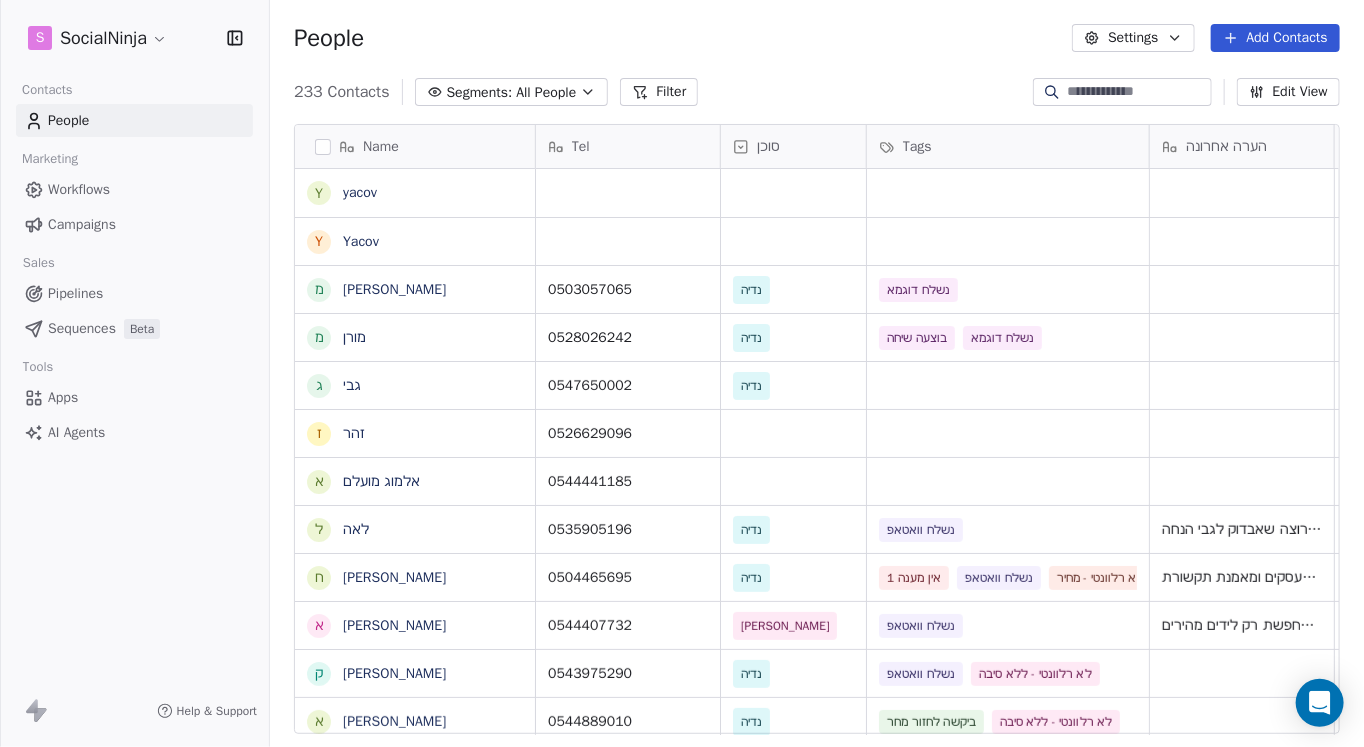 click on "People Settings  Add Contacts" at bounding box center (817, 38) 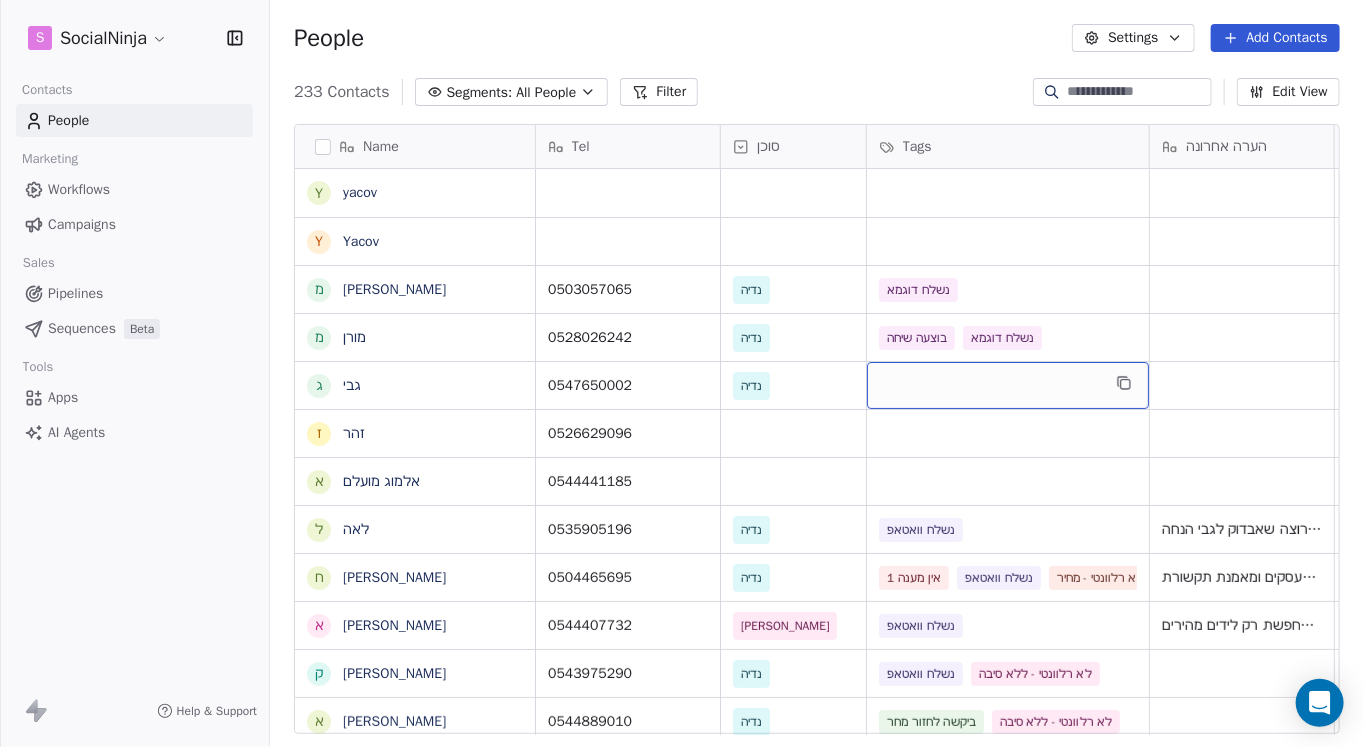 click at bounding box center (1008, 385) 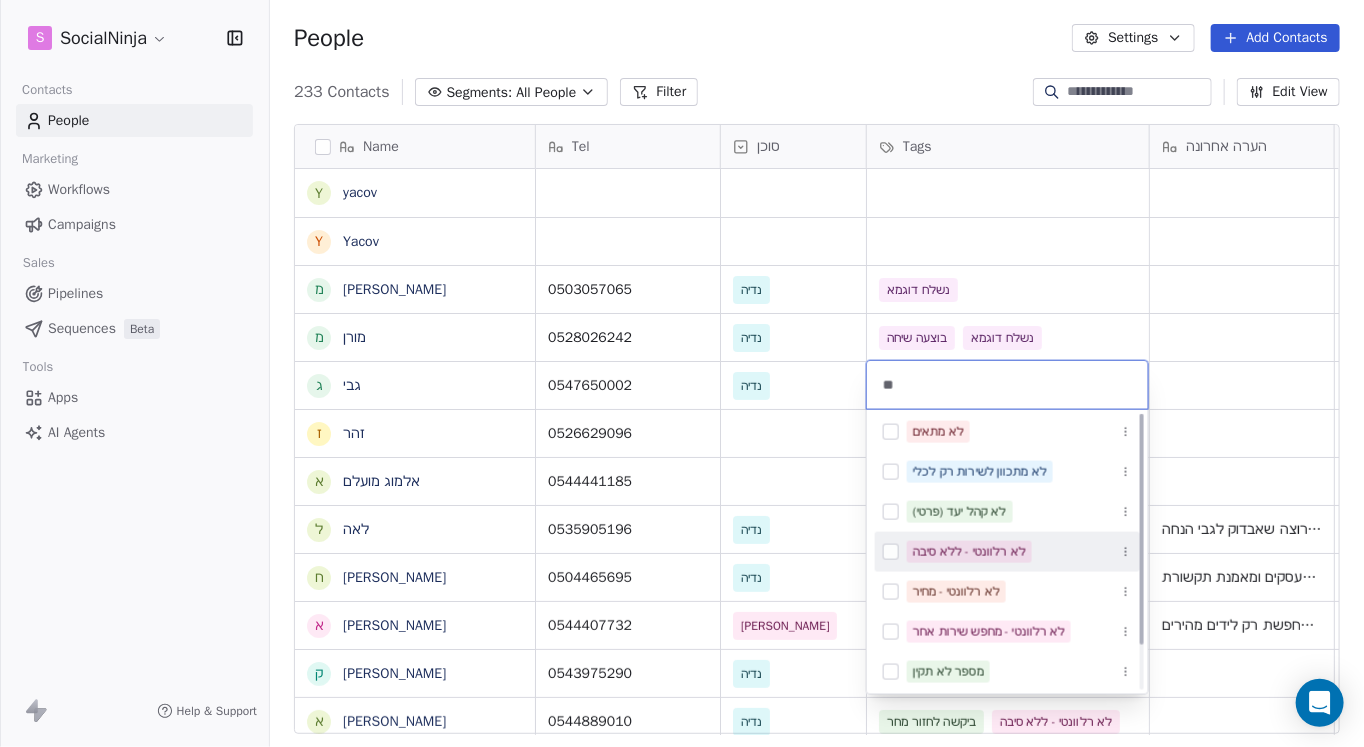 scroll, scrollTop: 0, scrollLeft: 0, axis: both 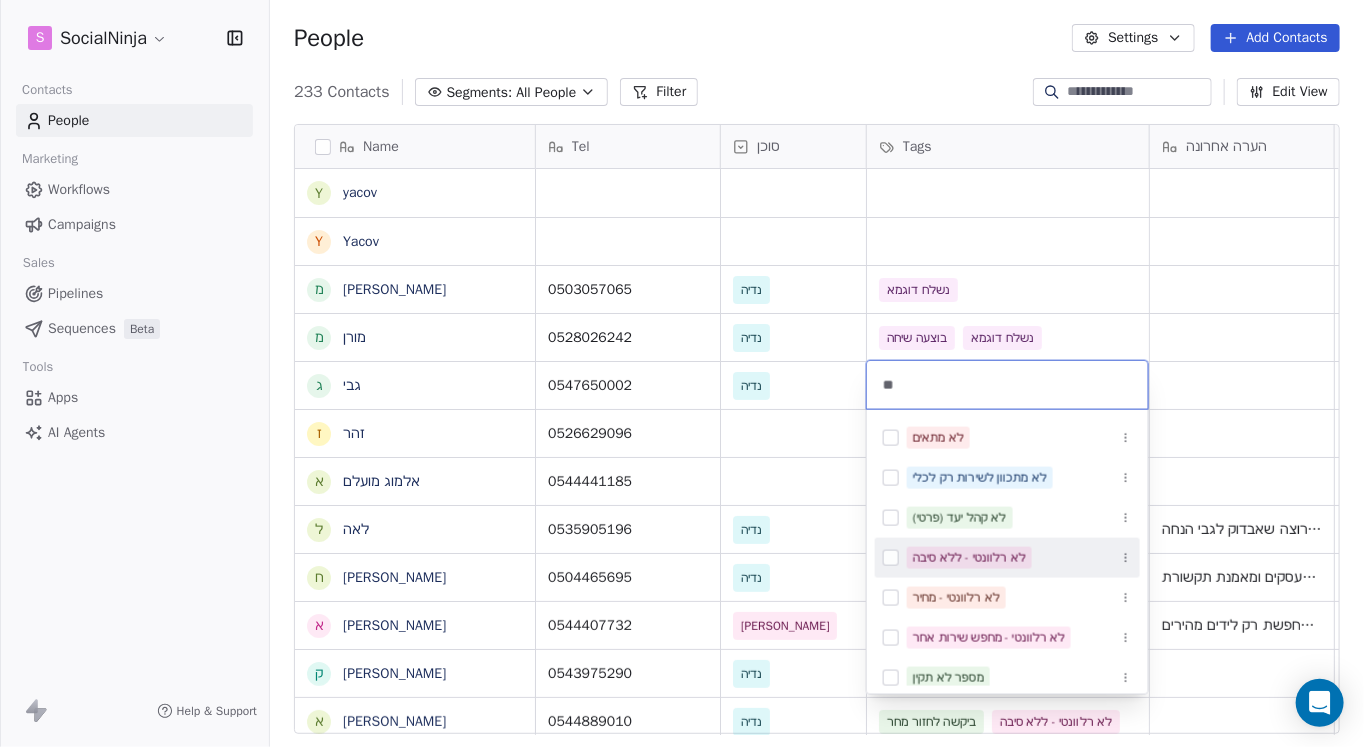 type on "*" 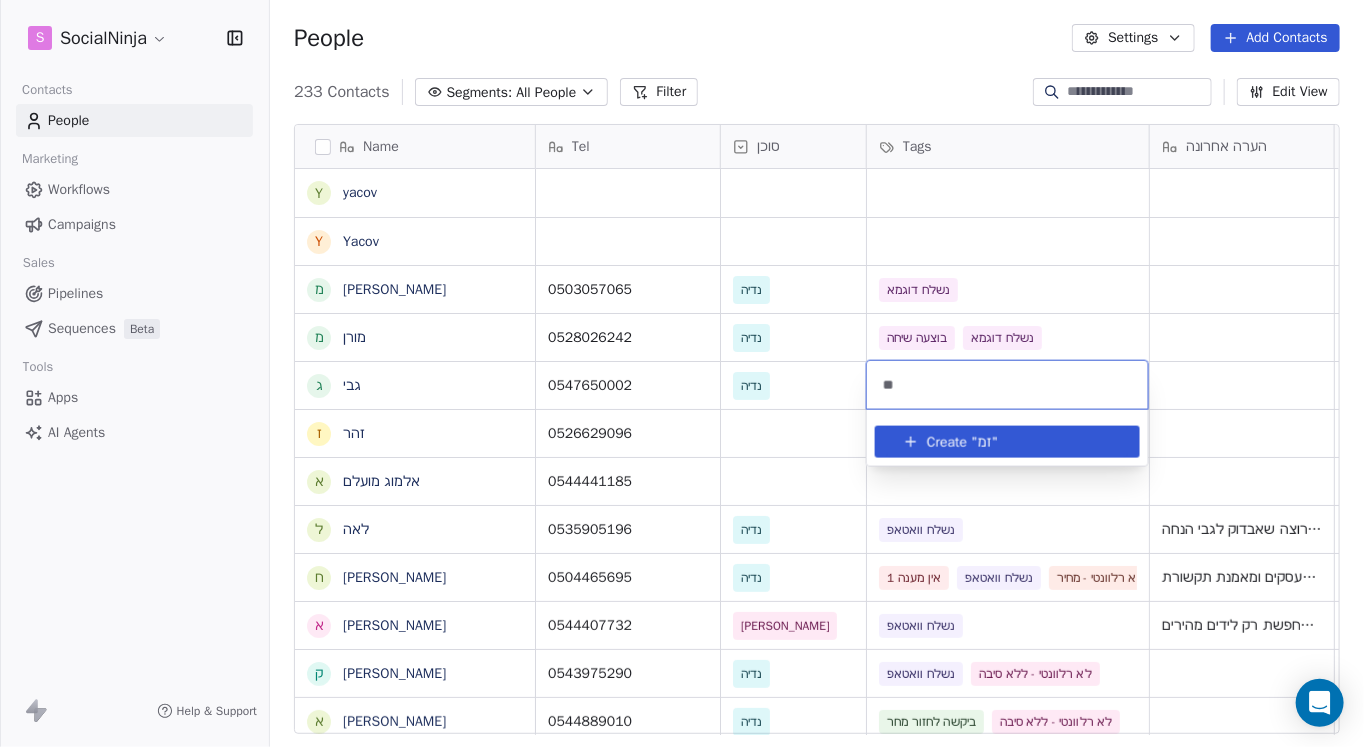 type on "*" 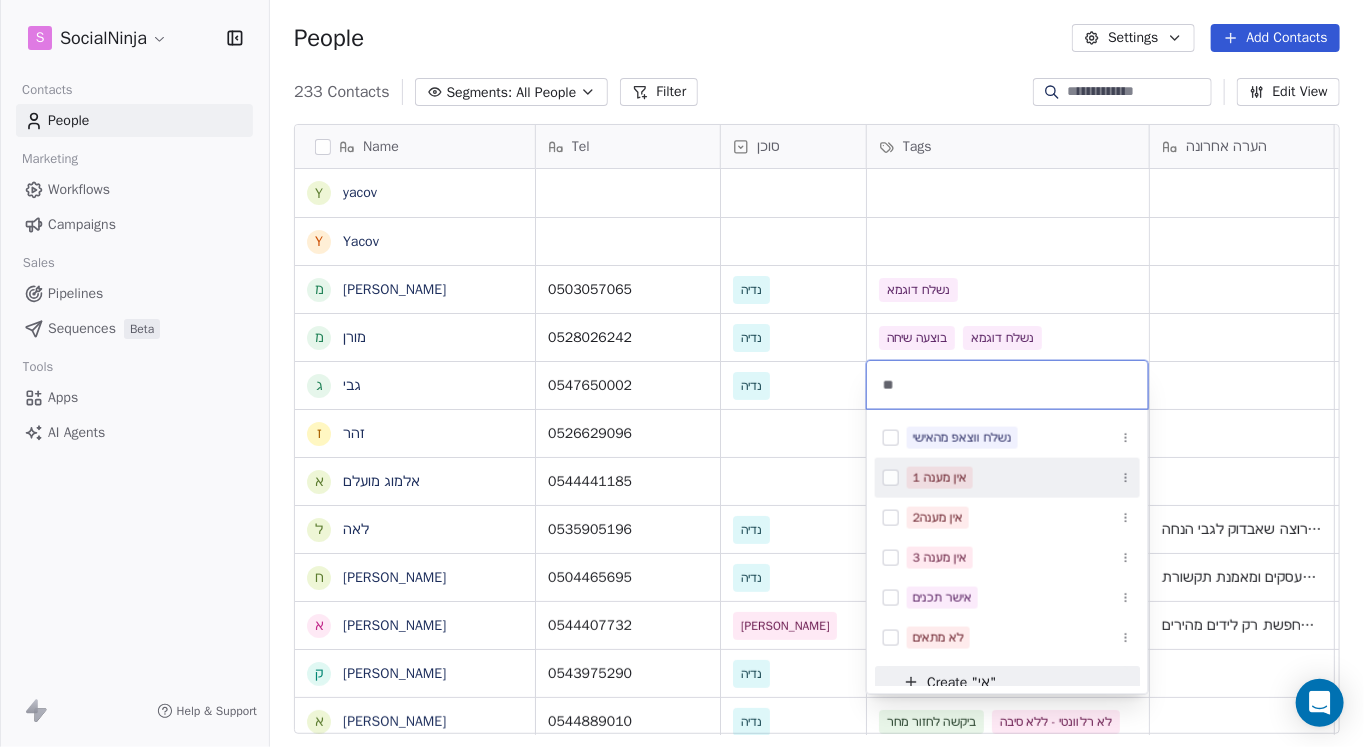 type on "**" 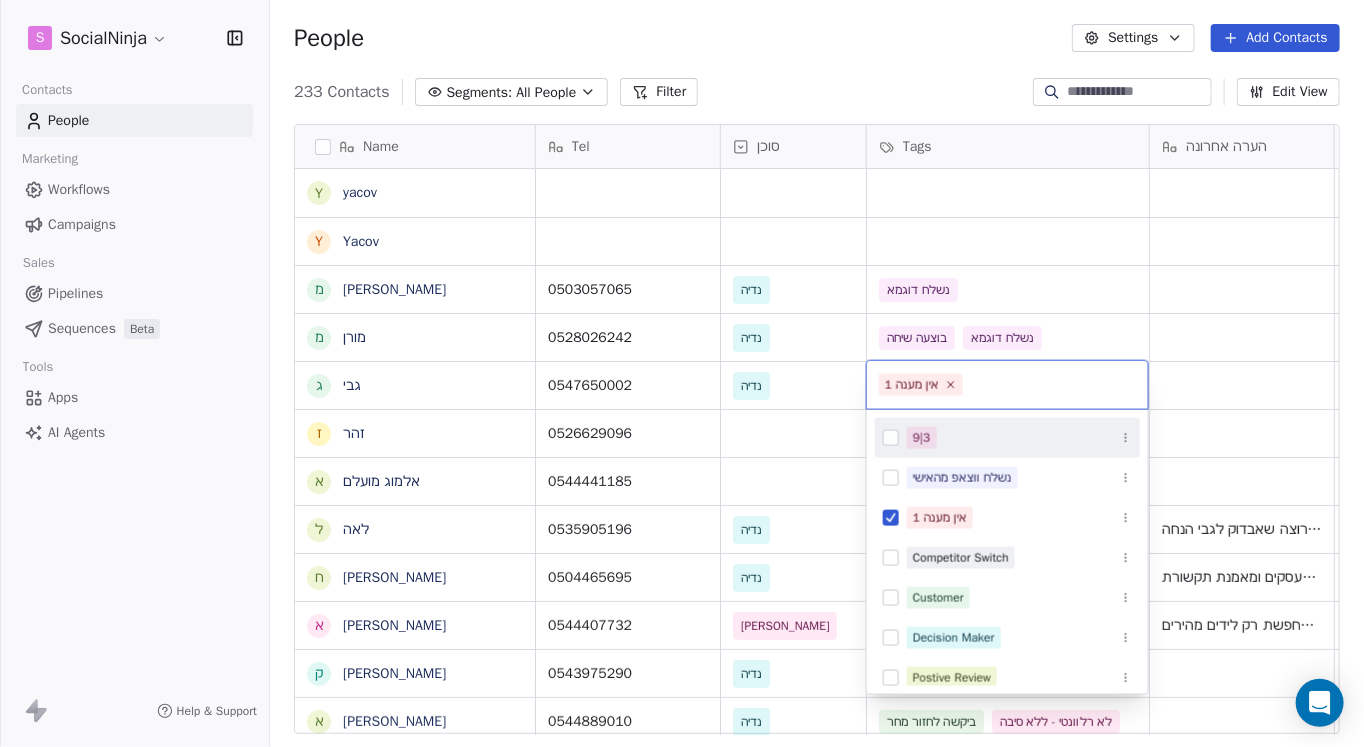 click on "S SocialNinja Contacts People Marketing Workflows Campaigns Sales Pipelines Sequences Beta Tools Apps AI Agents Help & Support People Settings  Add Contacts 233 Contacts Segments: All People Filter  Edit View Tag Add to Sequence Export Name y yacov Y Yacov מ [PERSON_NAME] מ [PERSON_NAME] ג גבי ז [PERSON_NAME] א [PERSON_NAME] ל [PERSON_NAME] ח [PERSON_NAME] א [PERSON_NAME] ק [PERSON_NAME] א [PERSON_NAME] י [PERSON_NAME] ל [PERSON_NAME] ו [PERSON_NAME] א [PERSON_NAME] שלי [PERSON_NAME] ל [PERSON_NAME] ח [PERSON_NAME] ה [PERSON_NAME] י [PERSON_NAME] ד [PERSON_NAME] נ [PERSON_NAME] ז [PERSON_NAME] ש [PERSON_NAME] ת [PERSON_NAME] ת [PERSON_NAME] ל [PERSON_NAME] א [PERSON_NAME] מ [PERSON_NAME] י [PERSON_NAME] Tel סוכן Tags הערה אחרונה שם חברה Email Last Activity Date AST Created Date AST [DATE] 12:13 PM [EMAIL_ADDRESS][DOMAIN_NAME] [DATE] 12:12 PM 0503057065 [PERSON_NAME] נשלח דוגמא תוספי תזונה ומשפיענית בתחום הבריאות" at bounding box center (682, 373) 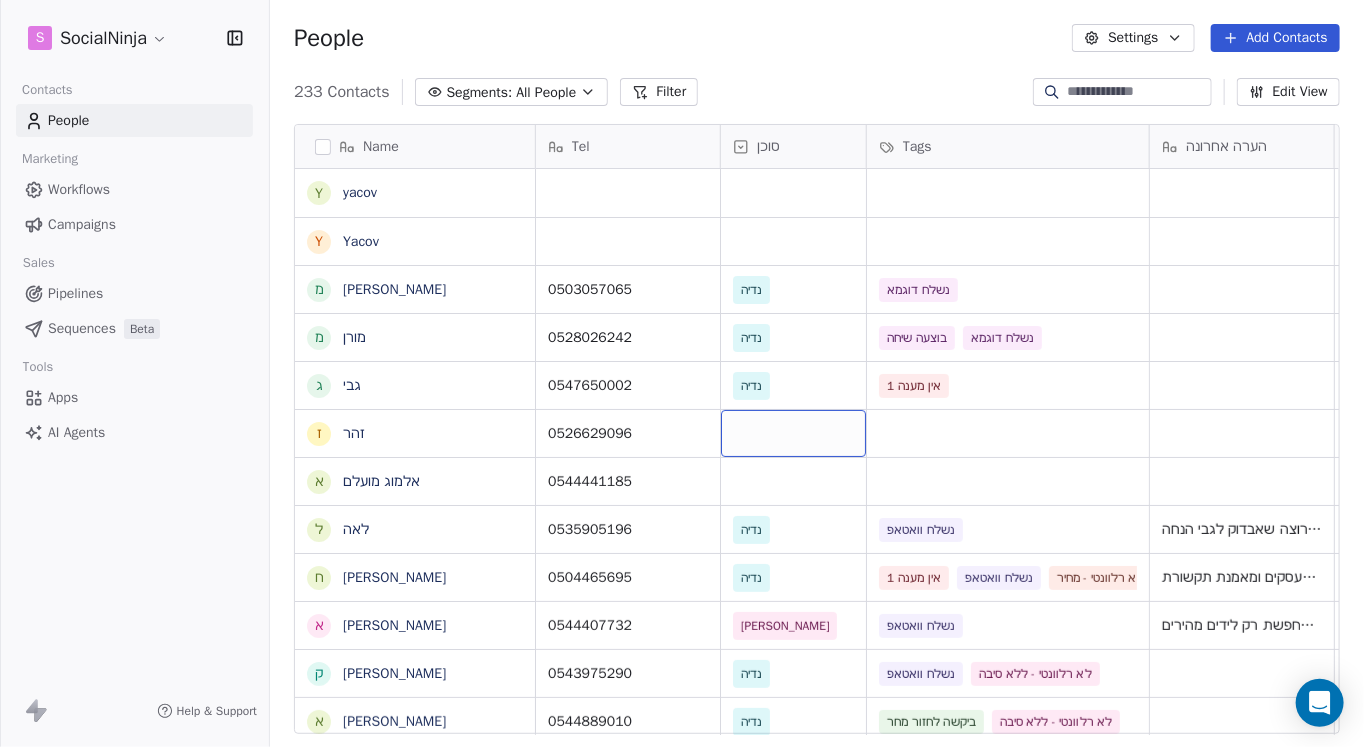 click at bounding box center (793, 433) 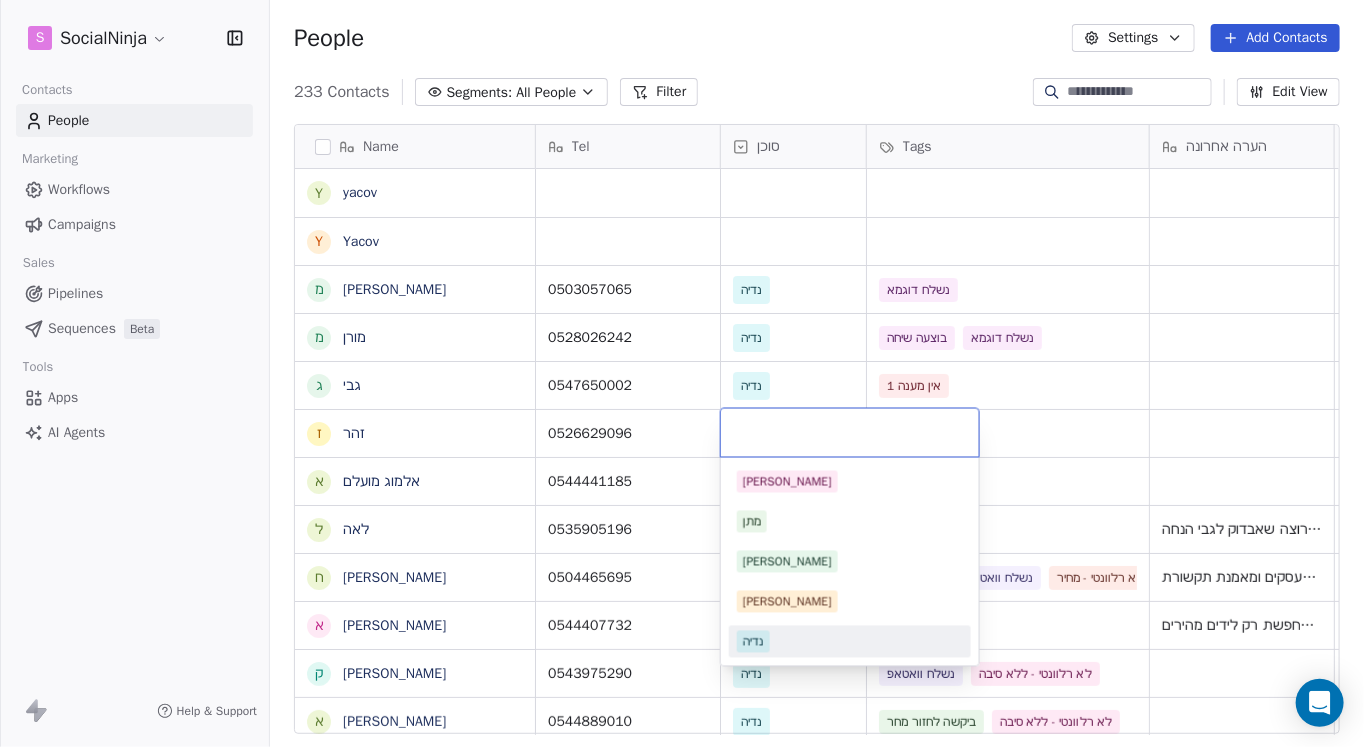 click on "נדיה" at bounding box center [753, 642] 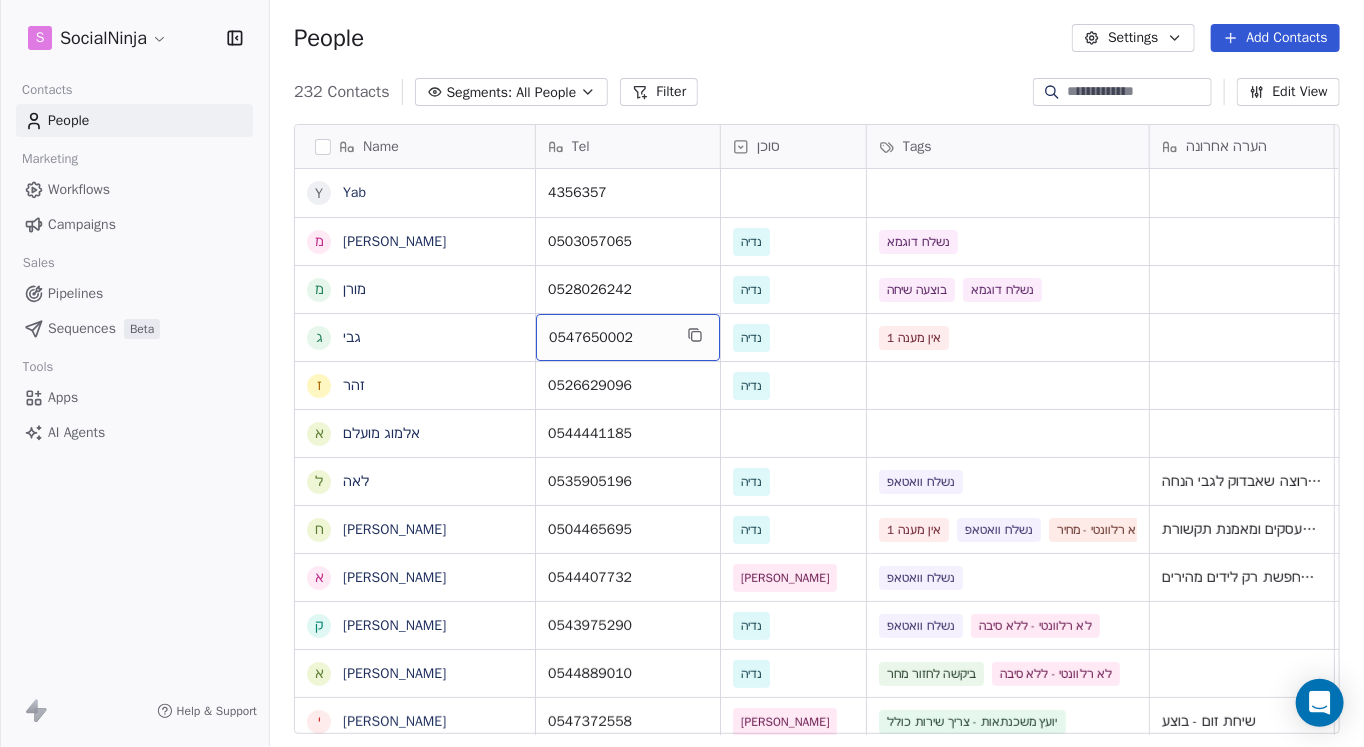 drag, startPoint x: 631, startPoint y: 340, endPoint x: 536, endPoint y: 333, distance: 95.257545 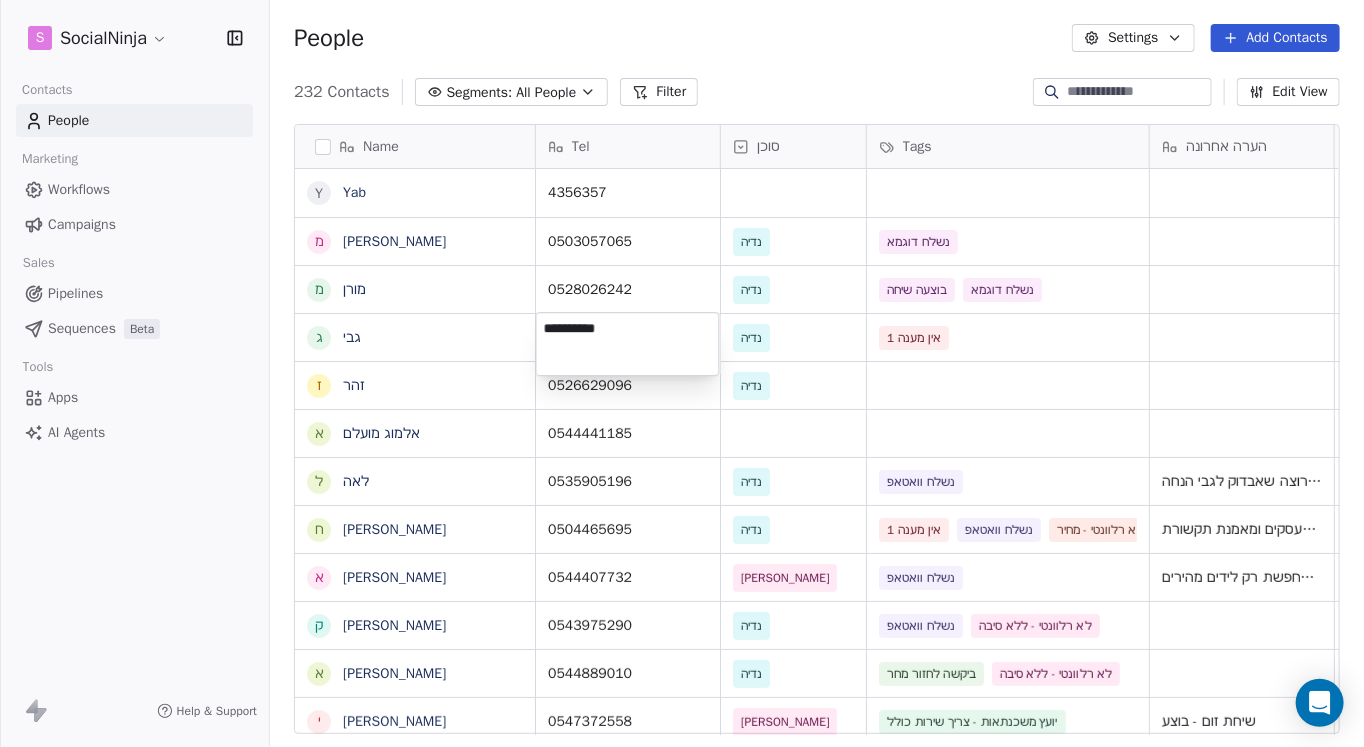 drag, startPoint x: 630, startPoint y: 326, endPoint x: 531, endPoint y: 320, distance: 99.18165 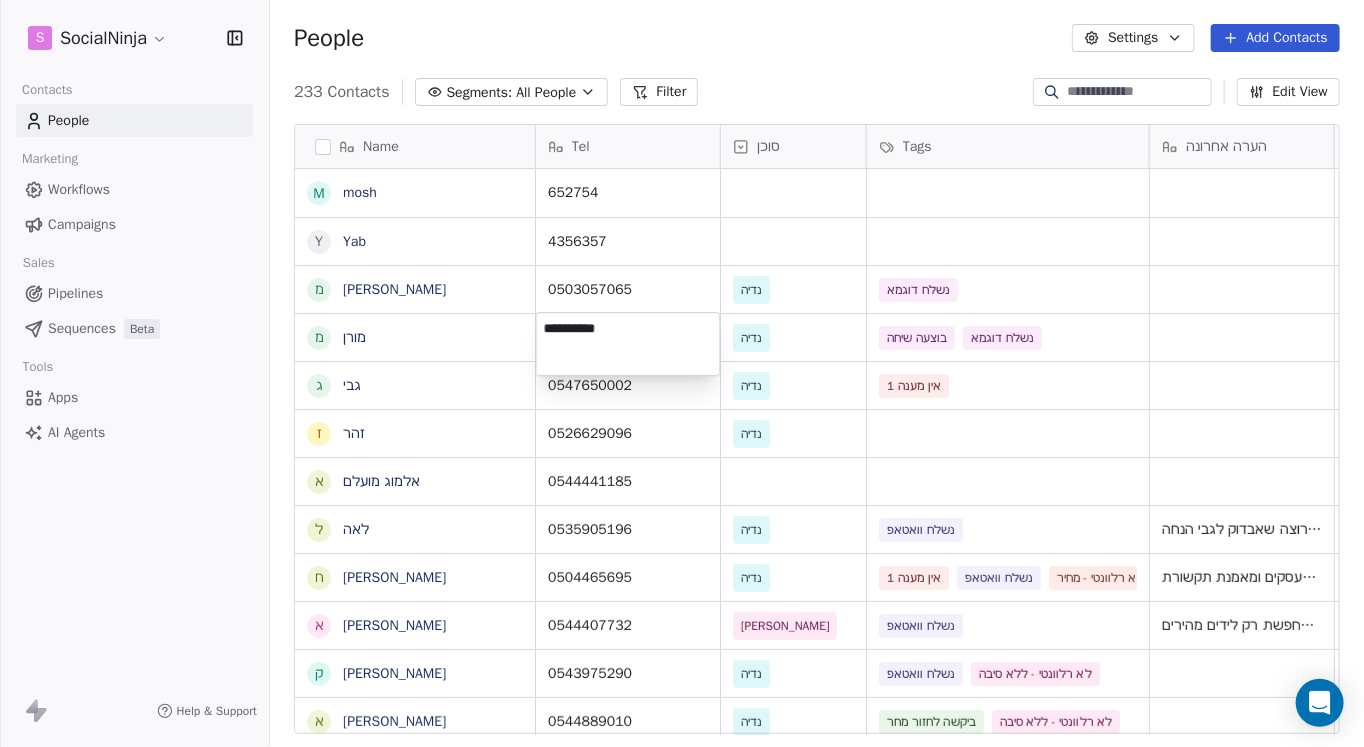 click on "S SocialNinja Contacts People Marketing Workflows Campaigns Sales Pipelines Sequences Beta Tools Apps AI Agents Help & Support People Settings  Add Contacts 233 Contacts Segments: All People Filter  Edit View Tag Add to Sequence Export Name m mosh Y Yab מ [PERSON_NAME] מ [PERSON_NAME] ג גבי ז [PERSON_NAME] א [PERSON_NAME] ל [PERSON_NAME] ח [PERSON_NAME] א [PERSON_NAME] ק [PERSON_NAME] א [PERSON_NAME] י [PERSON_NAME] ל [PERSON_NAME] ו [PERSON_NAME] א [PERSON_NAME] ש שלי [PERSON_NAME] ל [PERSON_NAME] ח [PERSON_NAME] ה [PERSON_NAME] י [PERSON_NAME] ד [PERSON_NAME] נ [PERSON_NAME] ז [PERSON_NAME] ש [PERSON_NAME] ת [PERSON_NAME] ת [PERSON_NAME] ל [PERSON_NAME] א [PERSON_NAME] מ [PERSON_NAME] י [PERSON_NAME] Tel סוכן Tags הערה אחרונה שם חברה Email Last Activity Date AST Created Date AST 652754 [EMAIL_ADDRESS][DOMAIN_NAME] [DATE] 12:29 PM 4356357 [EMAIL_ADDRESS][DOMAIN_NAME] [DATE] 12:26 PM 0503057065 [PERSON_NAME] נשלח דוגמא [EMAIL_ADDRESS][DOMAIN_NAME] 0528026242 [PERSON_NAME]" at bounding box center [682, 373] 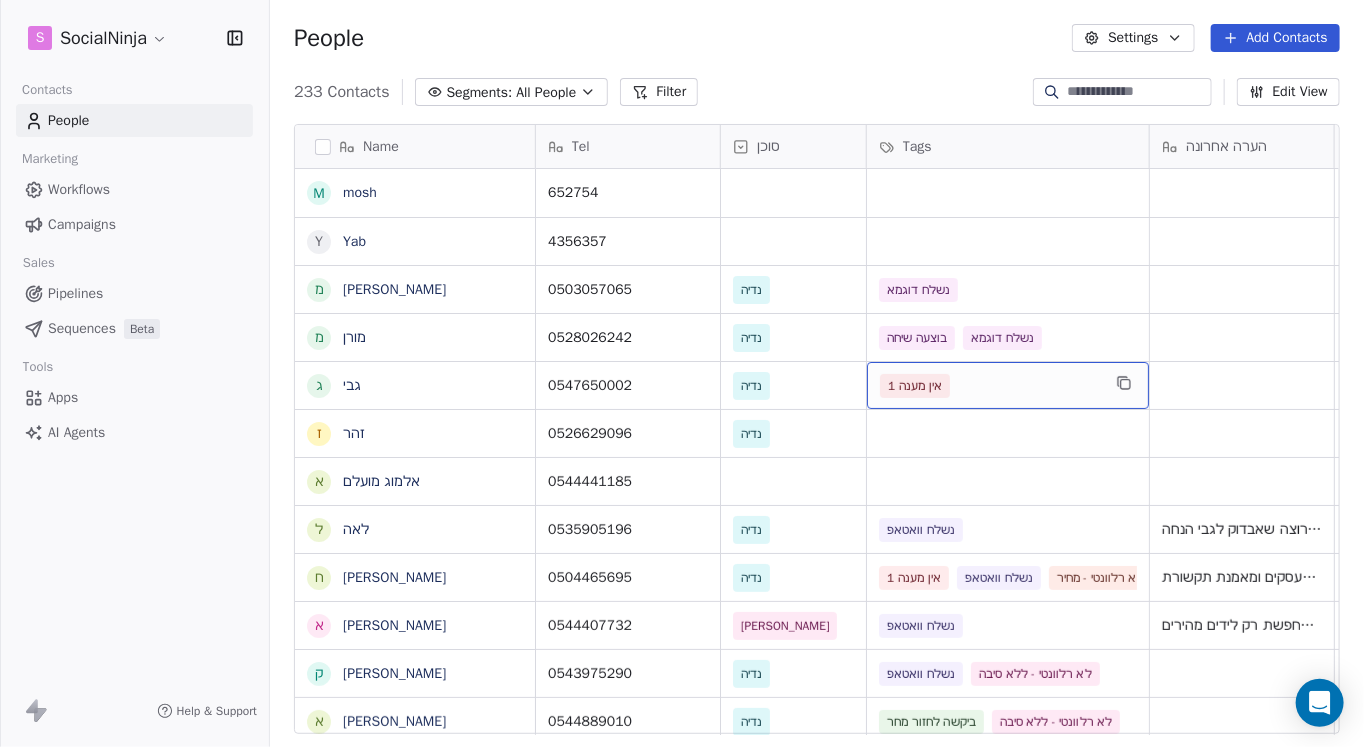 click on "אין מענה 1" at bounding box center [990, 386] 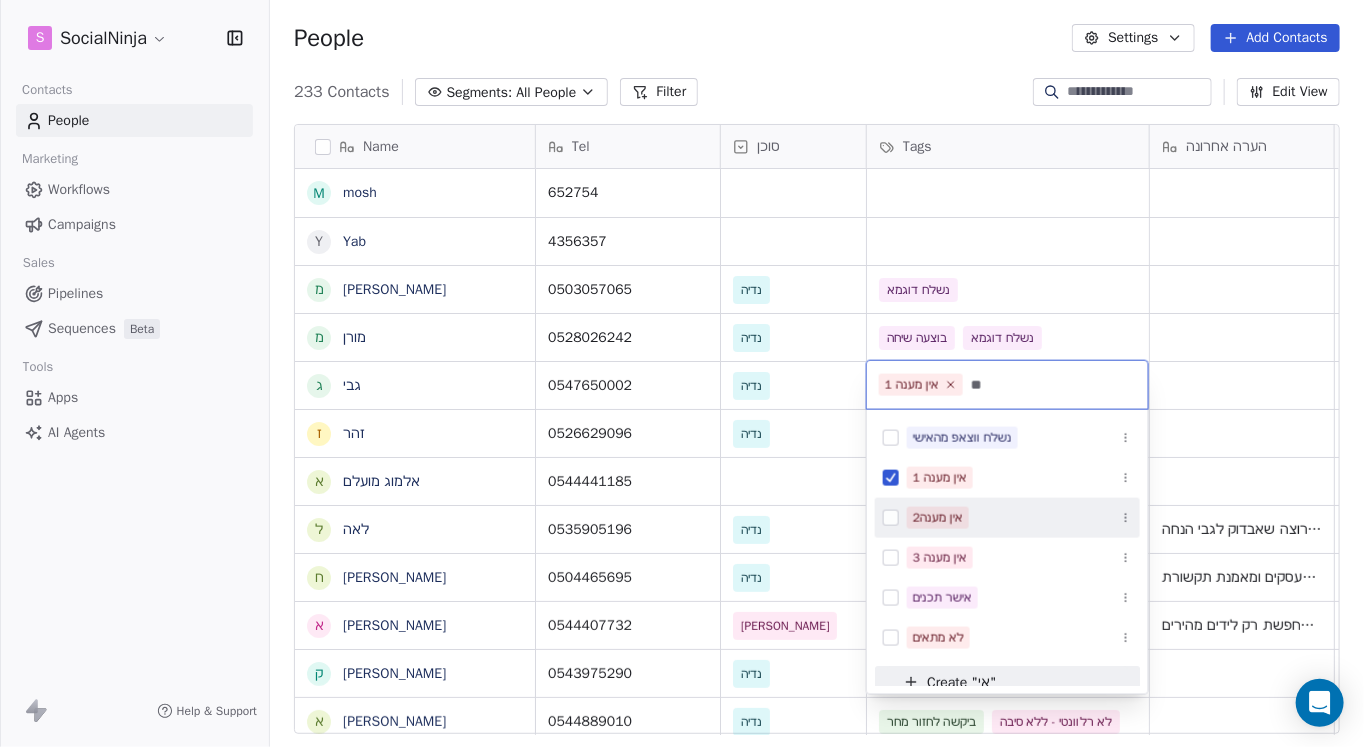type on "**" 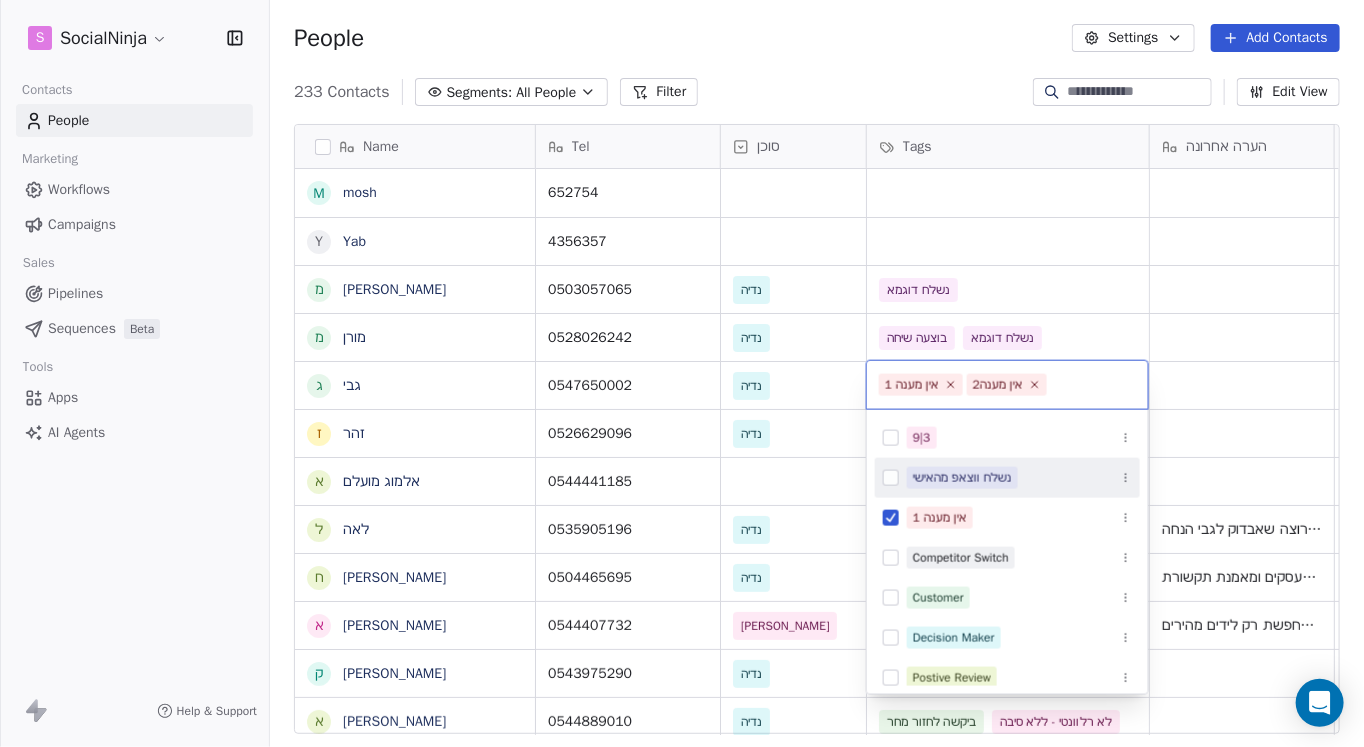 click on "S SocialNinja Contacts People Marketing Workflows Campaigns Sales Pipelines Sequences Beta Tools Apps AI Agents Help & Support People Settings  Add Contacts 233 Contacts Segments: All People Filter  Edit View Tag Add to Sequence Export Name m mosh Y Yab מ [PERSON_NAME] מ [PERSON_NAME] ג גבי ז [PERSON_NAME] א [PERSON_NAME] ל [PERSON_NAME] ח [PERSON_NAME] א [PERSON_NAME] ק [PERSON_NAME] א [PERSON_NAME] י [PERSON_NAME] ל [PERSON_NAME] ו [PERSON_NAME] א [PERSON_NAME] ש שלי [PERSON_NAME] ל [PERSON_NAME] ח [PERSON_NAME] ה [PERSON_NAME] י [PERSON_NAME] ד [PERSON_NAME] נ [PERSON_NAME] ז [PERSON_NAME] ש [PERSON_NAME] ת [PERSON_NAME] ת [PERSON_NAME] ל [PERSON_NAME] א [PERSON_NAME] מ [PERSON_NAME] י [PERSON_NAME] Tel סוכן Tags הערה אחרונה שם חברה Email Last Activity Date AST Created Date AST 652754 [EMAIL_ADDRESS][DOMAIN_NAME] [DATE] 12:29 PM 4356357 [EMAIL_ADDRESS][DOMAIN_NAME] [DATE] 12:26 PM 0503057065 [PERSON_NAME] נשלח דוגמא [EMAIL_ADDRESS][DOMAIN_NAME] 0528026242 [PERSON_NAME]" at bounding box center [682, 373] 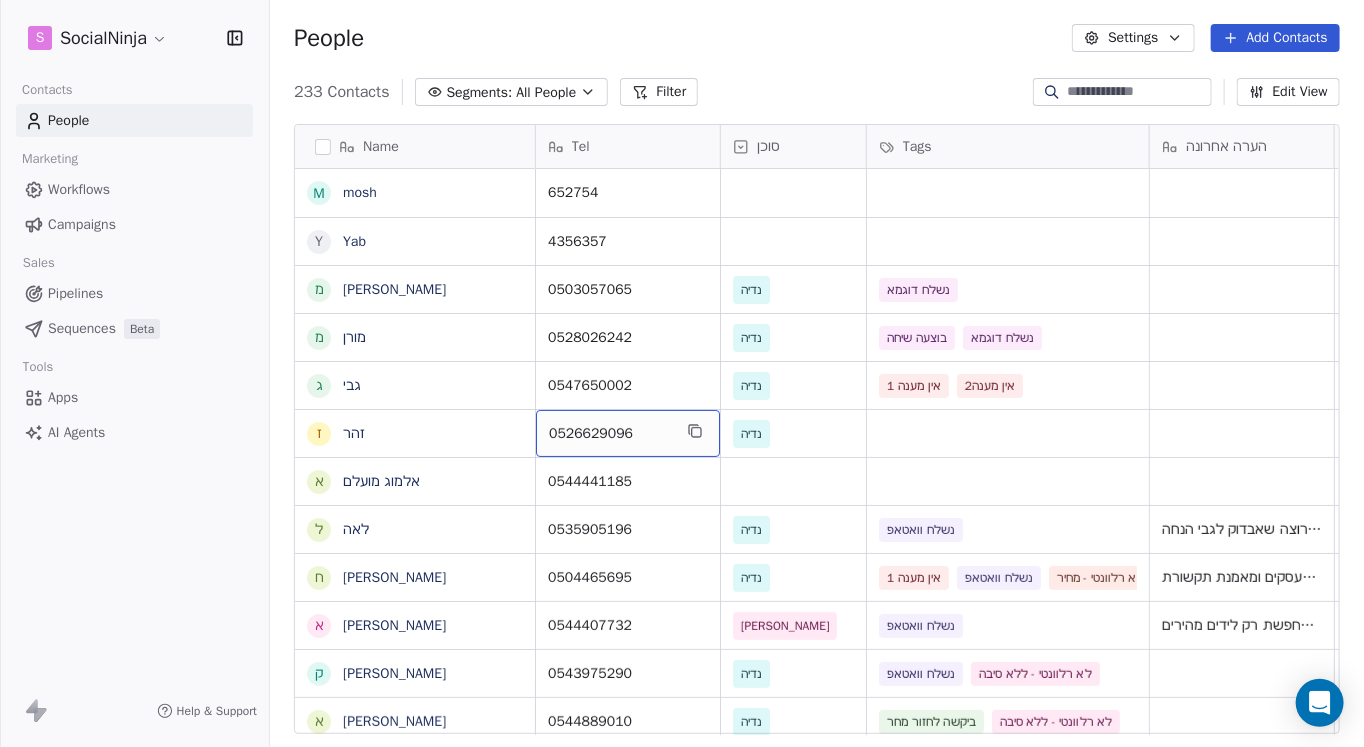 drag, startPoint x: 643, startPoint y: 429, endPoint x: 536, endPoint y: 413, distance: 108.18965 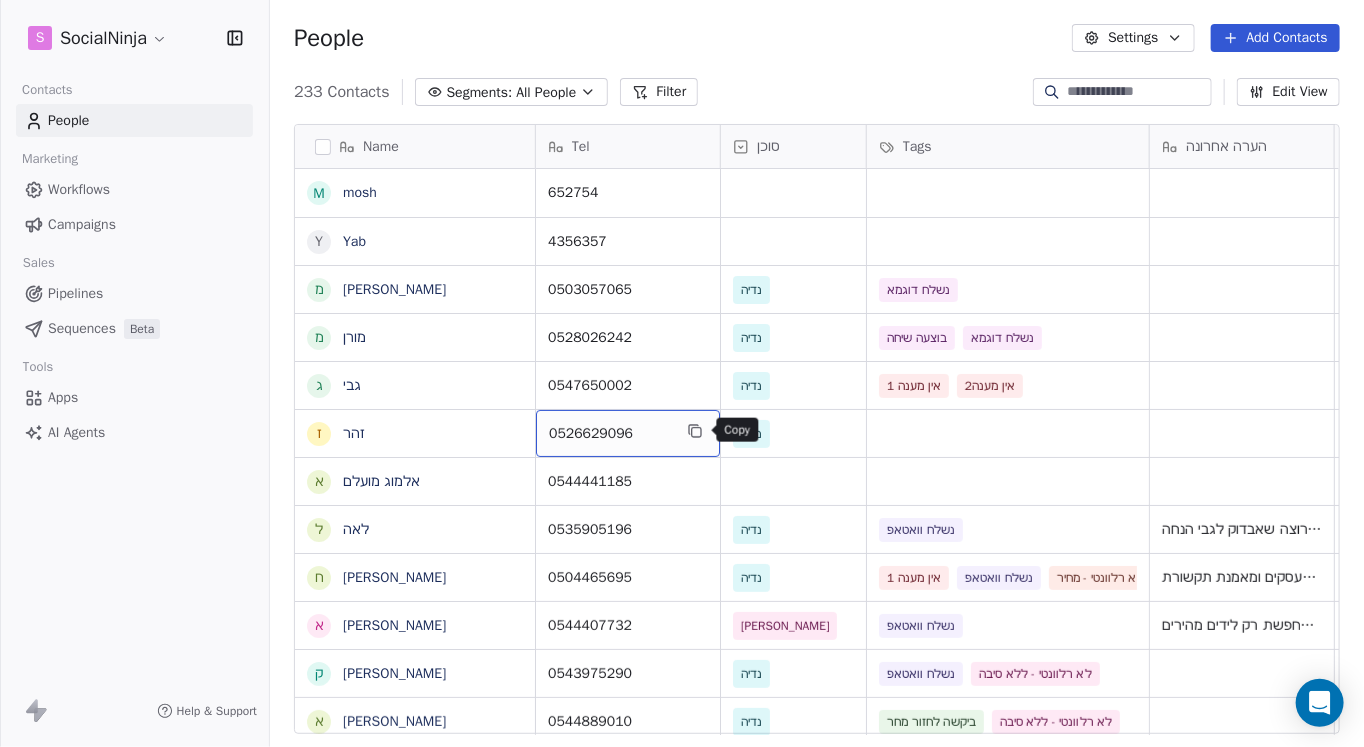 click 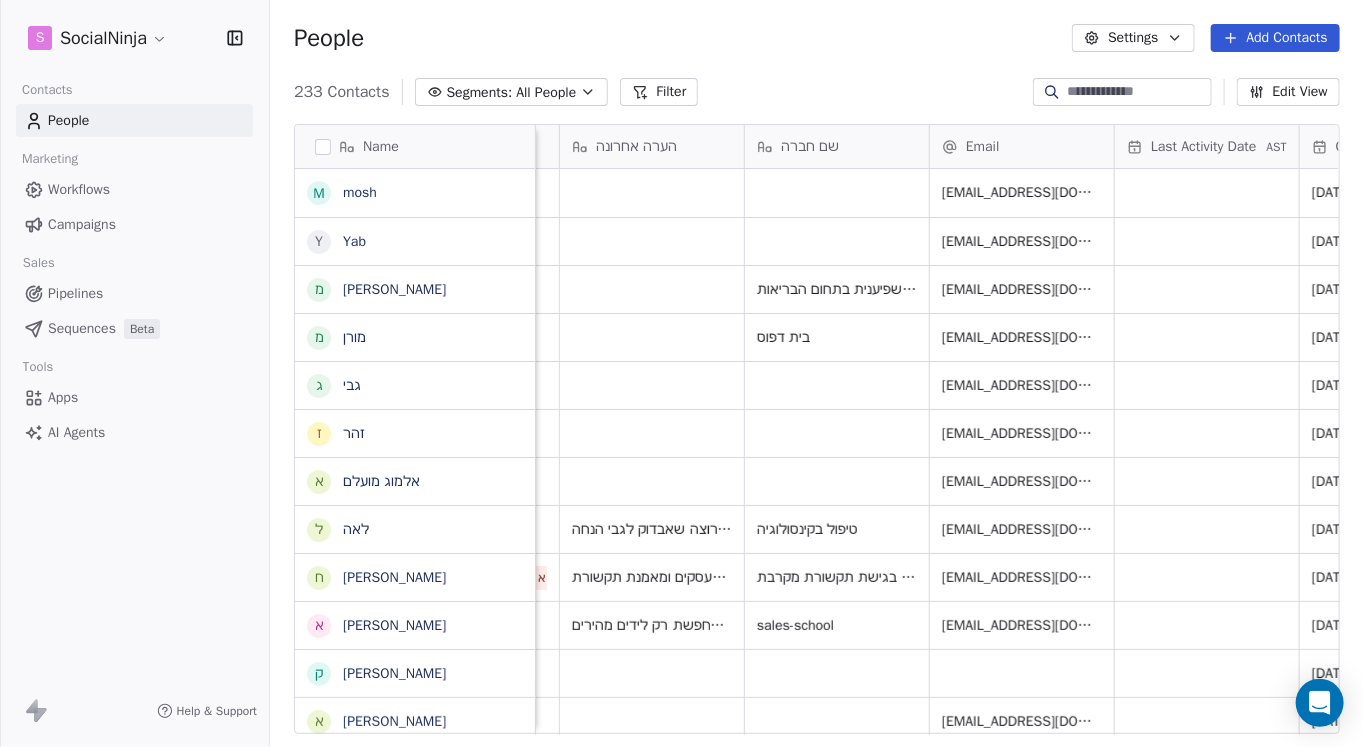 scroll, scrollTop: 0, scrollLeft: 667, axis: horizontal 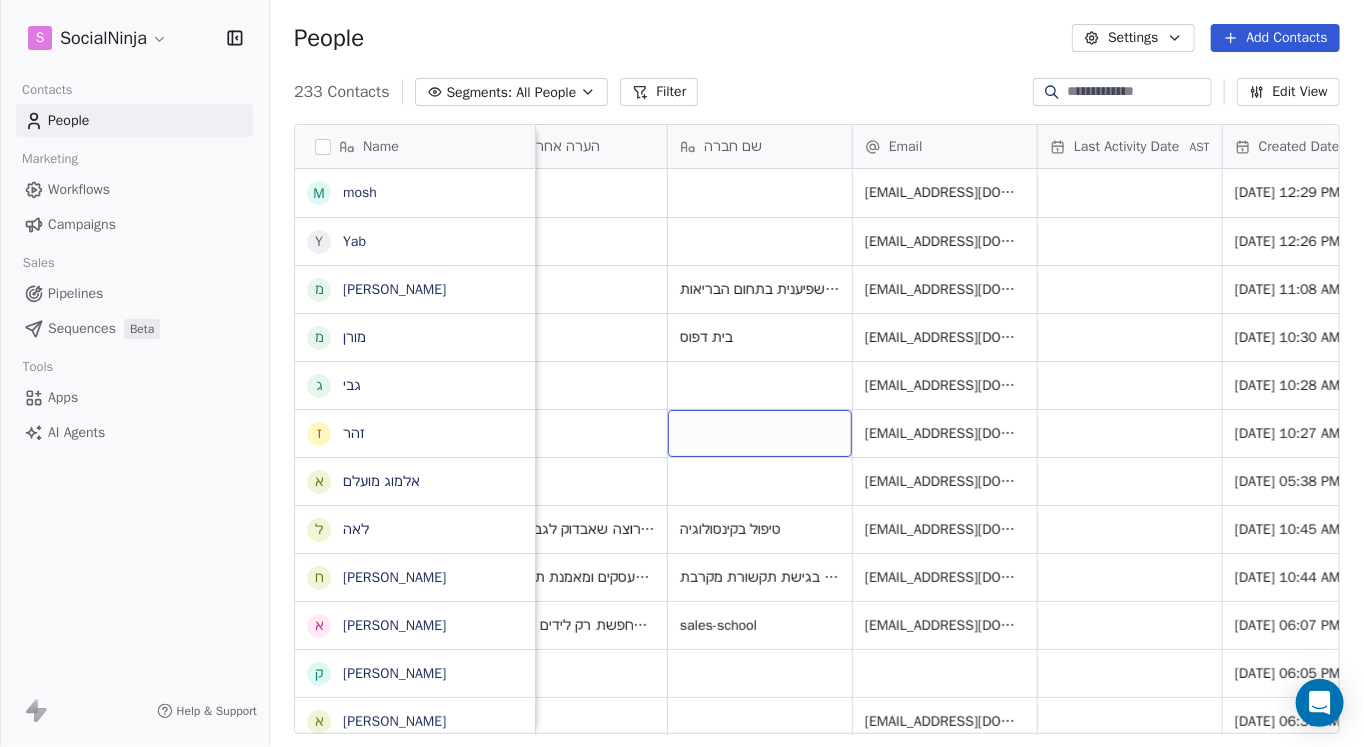 click at bounding box center [760, 433] 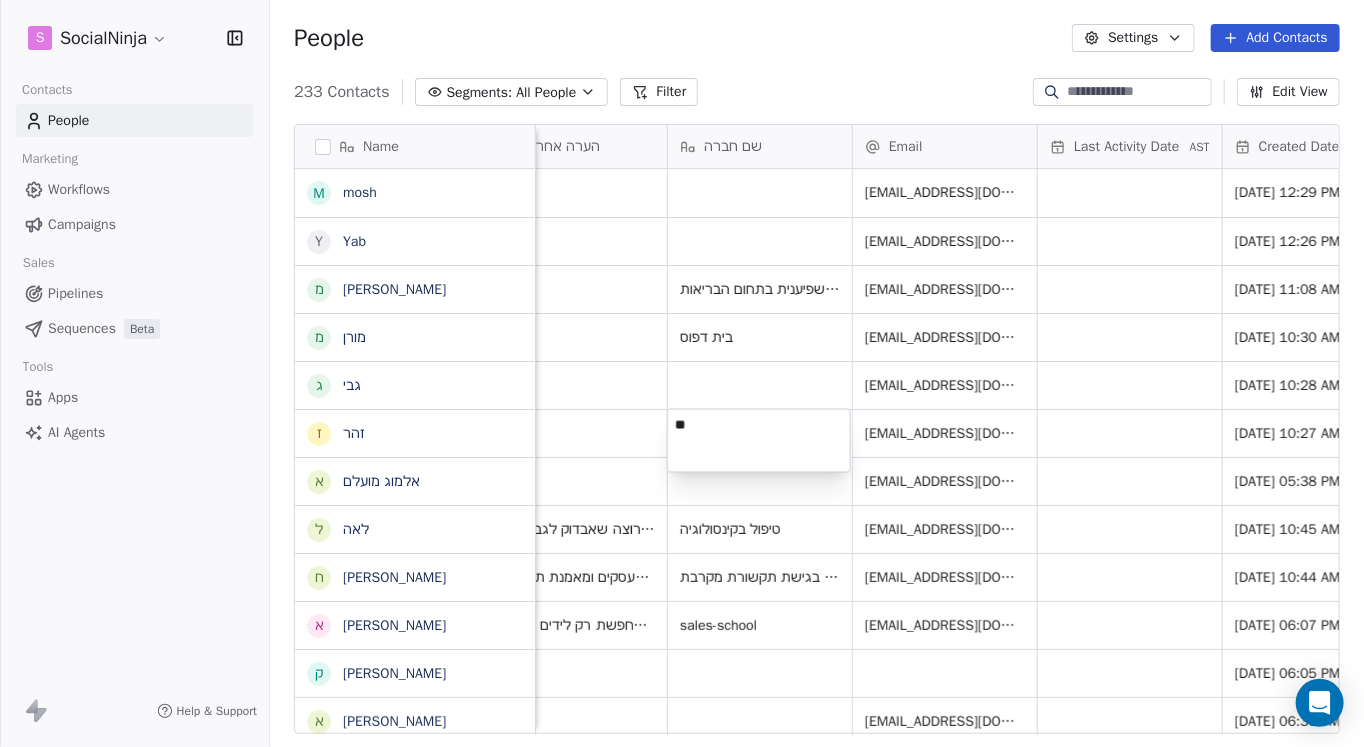 type on "*" 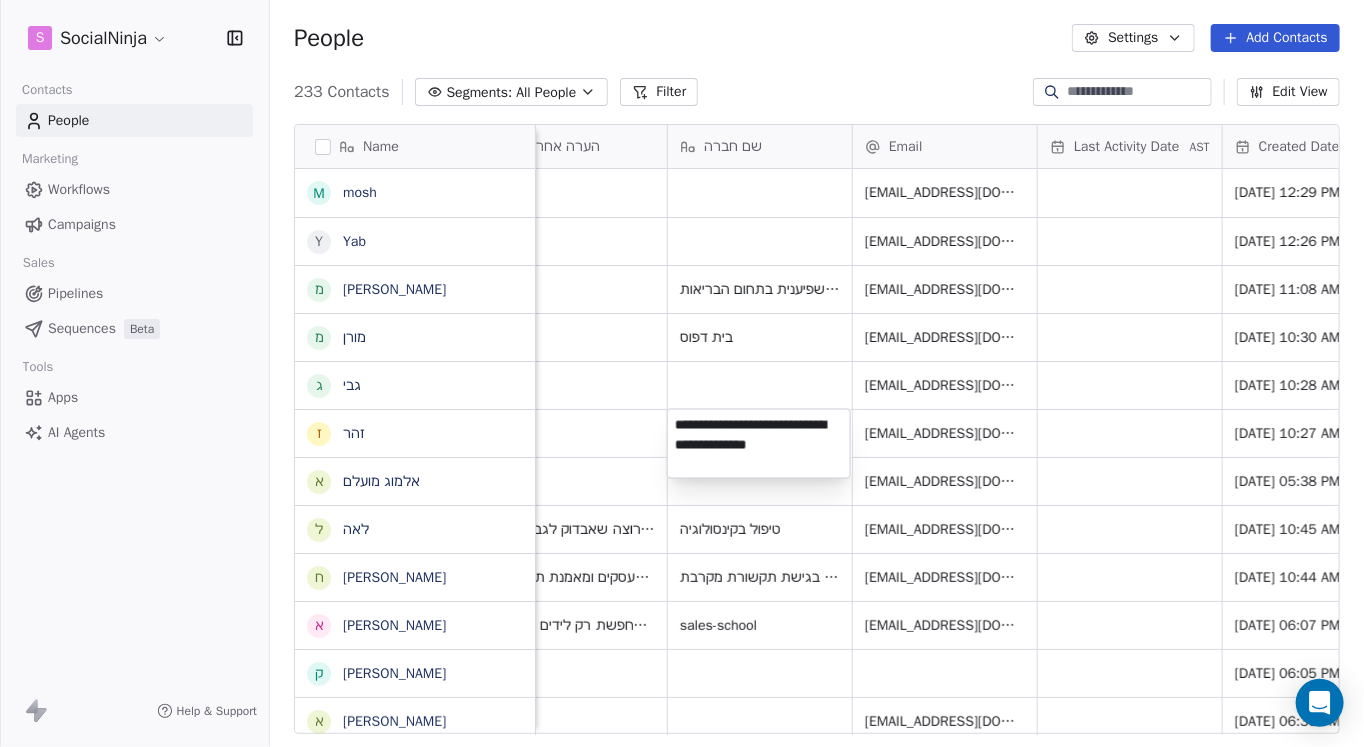 type on "**********" 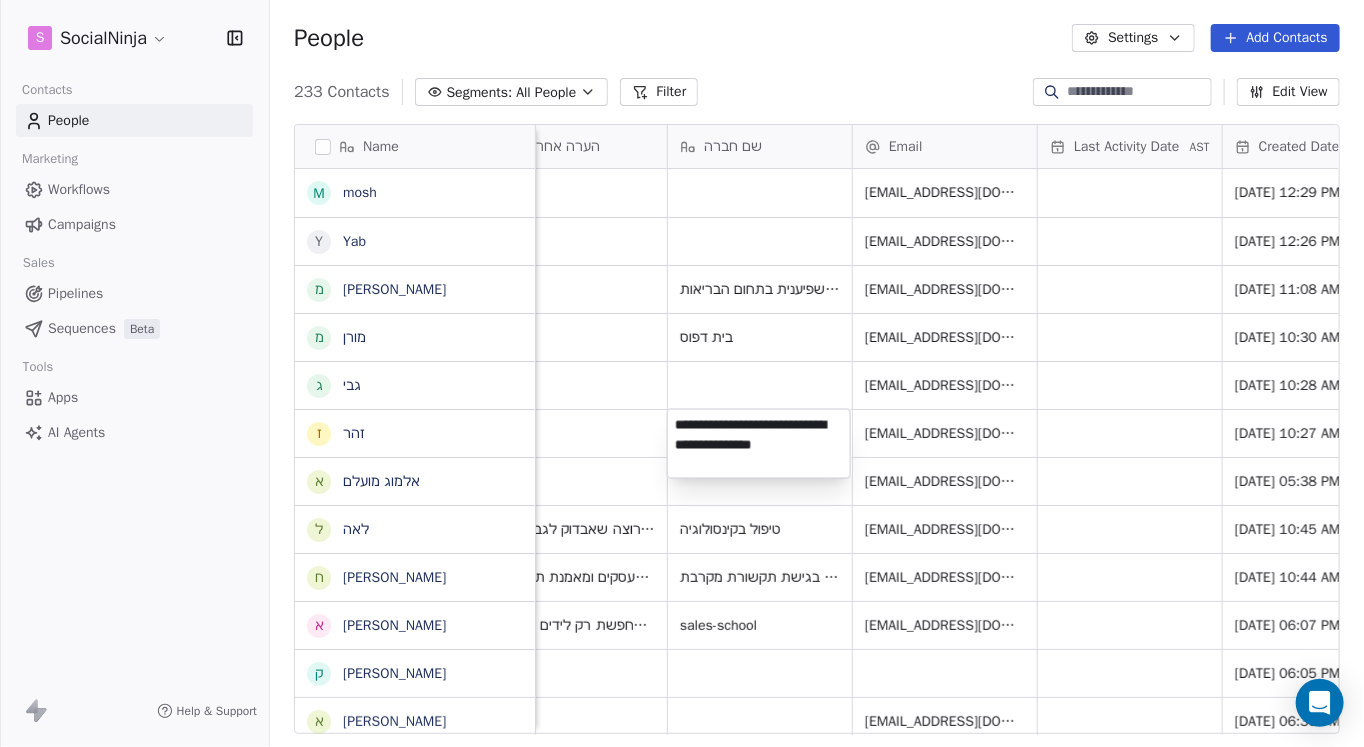 click on "S SocialNinja Contacts People Marketing Workflows Campaigns Sales Pipelines Sequences Beta Tools Apps AI Agents Help & Support People Settings  Add Contacts 233 Contacts Segments: All People Filter  Edit View Tag Add to Sequence Export Name m mosh Y Yab מ [PERSON_NAME] מ [PERSON_NAME] ג גבי ז [PERSON_NAME] א [PERSON_NAME] ל [PERSON_NAME] ח [PERSON_NAME] א [PERSON_NAME] ק [PERSON_NAME] א [PERSON_NAME] י [PERSON_NAME] ל [PERSON_NAME] ו [PERSON_NAME] א [PERSON_NAME] שלי [PERSON_NAME] ל [PERSON_NAME] ח [PERSON_NAME] ה [PERSON_NAME] י [PERSON_NAME] ד [PERSON_NAME] נ [PERSON_NAME] ז [PERSON_NAME] ש [PERSON_NAME] ת [PERSON_NAME] ת [PERSON_NAME] ל [PERSON_NAME] א [PERSON_NAME] מ [PERSON_NAME] י [PERSON_NAME] Tel סוכן Tags הערה אחרונה שם חברה Email Last Activity Date AST Created Date AST מקור Email Marketing Consent Last Purchase Date AST 652754 [EMAIL_ADDRESS][DOMAIN_NAME] [DATE] 12:29 PM Subscribed 4356357 [EMAIL_ADDRESS][DOMAIN_NAME] [DATE] 12:26 PM Subscribed" at bounding box center [682, 373] 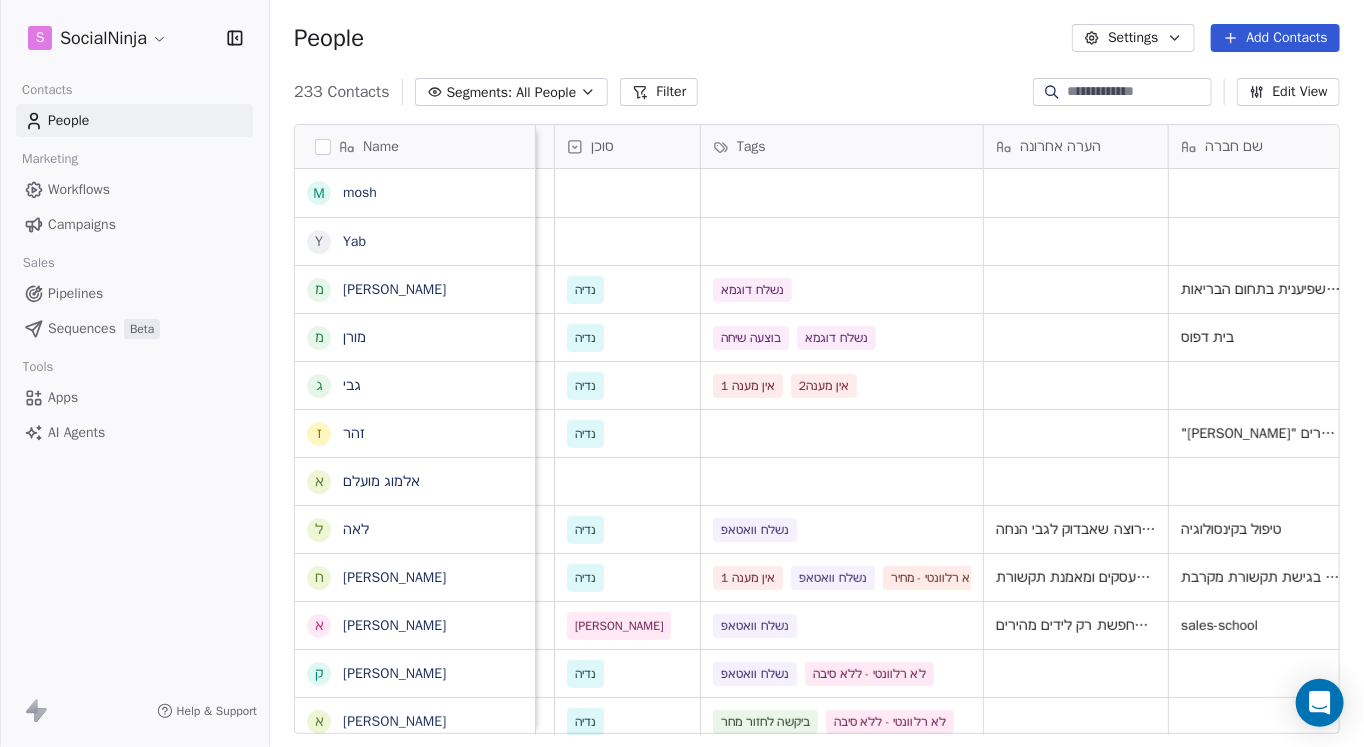 scroll, scrollTop: 0, scrollLeft: 0, axis: both 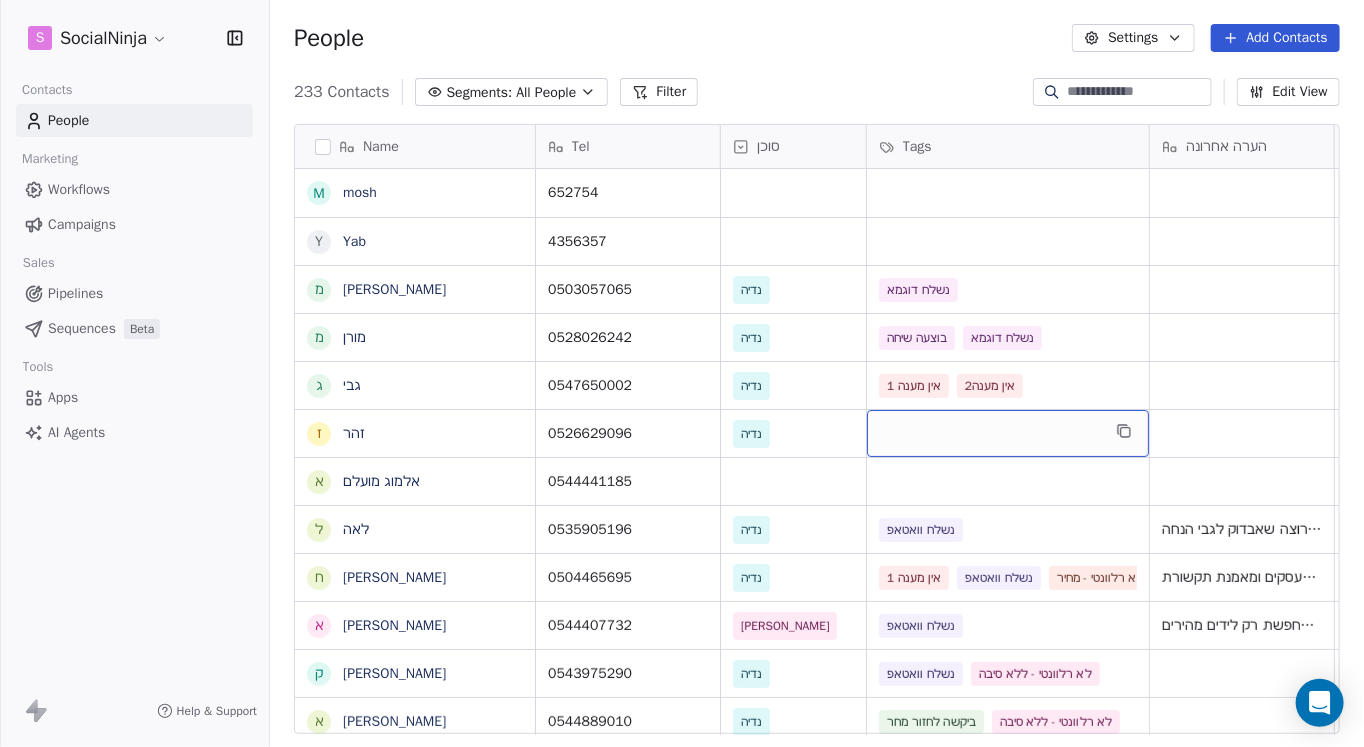 click at bounding box center [1008, 433] 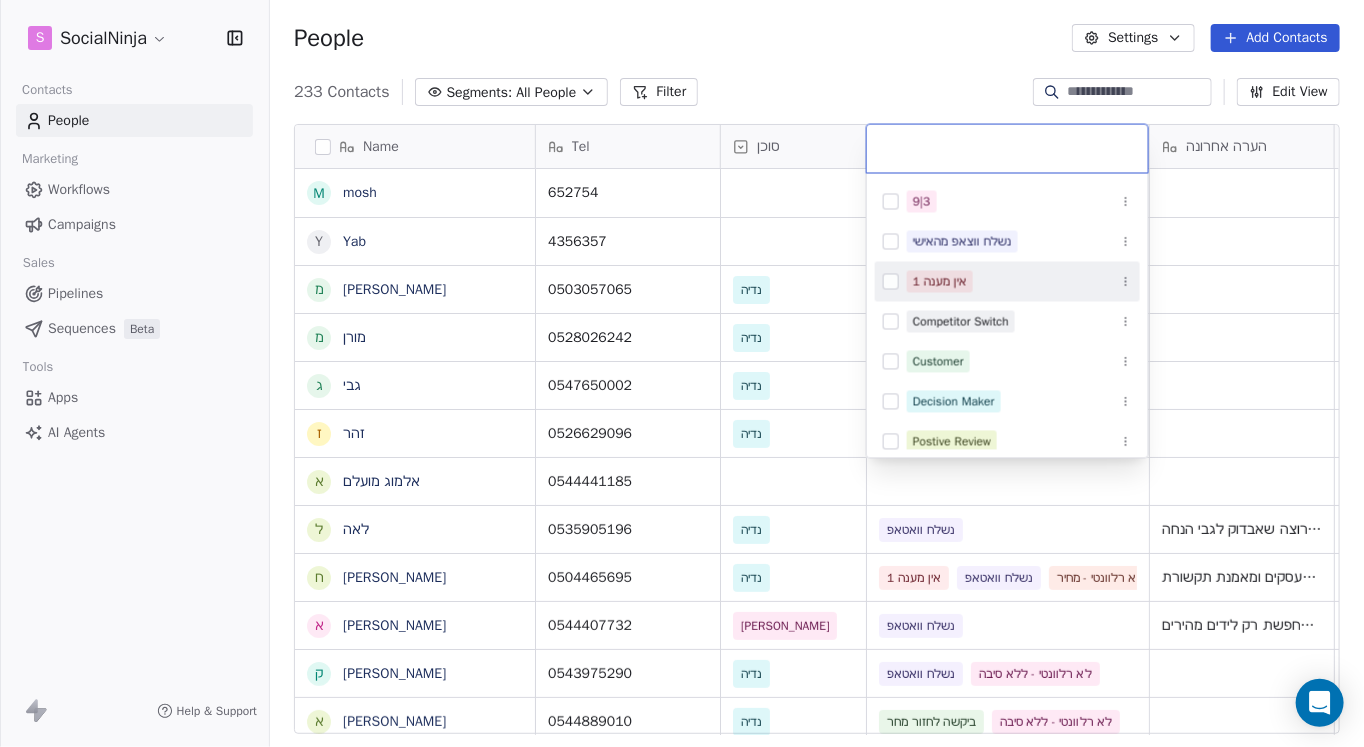 click at bounding box center [891, 282] 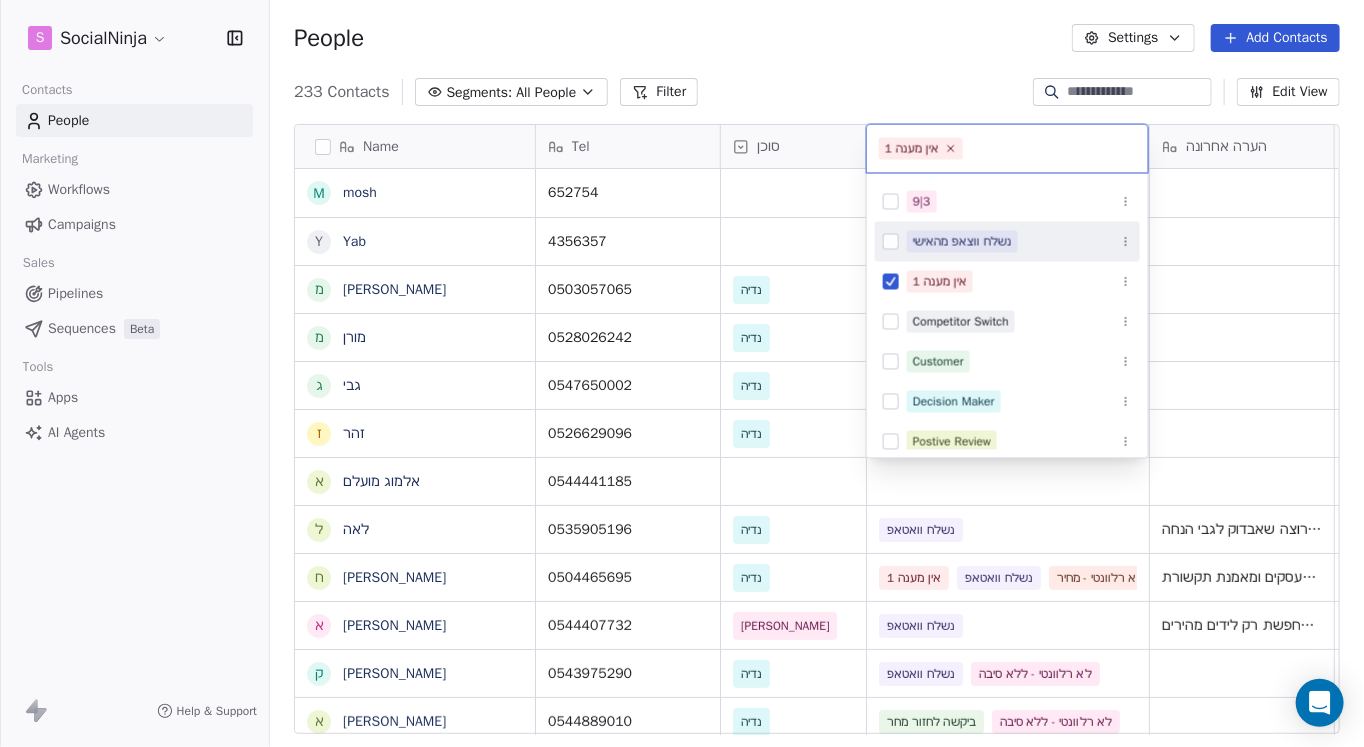 click on "S SocialNinja Contacts People Marketing Workflows Campaigns Sales Pipelines Sequences Beta Tools Apps AI Agents Help & Support People Settings  Add Contacts 233 Contacts Segments: All People Filter  Edit View Tag Add to Sequence Export Name m mosh Y Yab מ [PERSON_NAME] מ [PERSON_NAME] ג גבי ז [PERSON_NAME] א [PERSON_NAME] ל [PERSON_NAME] ח [PERSON_NAME] א [PERSON_NAME] ק [PERSON_NAME] א [PERSON_NAME] י [PERSON_NAME] ל [PERSON_NAME] ו [PERSON_NAME] א [PERSON_NAME] ש שלי [PERSON_NAME] ל [PERSON_NAME] ח [PERSON_NAME] ה [PERSON_NAME] י [PERSON_NAME] ד [PERSON_NAME] נ [PERSON_NAME] ז [PERSON_NAME] ש [PERSON_NAME] ת [PERSON_NAME] ת [PERSON_NAME] ל [PERSON_NAME] א [PERSON_NAME] מ [PERSON_NAME] י [PERSON_NAME] Tel סוכן Tags הערה אחרונה שם חברה Email Last Activity Date AST Created Date AST 652754 [EMAIL_ADDRESS][DOMAIN_NAME] [DATE] 12:29 PM 4356357 [EMAIL_ADDRESS][DOMAIN_NAME] [DATE] 12:26 PM 0503057065 [PERSON_NAME] נשלח דוגמא [EMAIL_ADDRESS][DOMAIN_NAME] 0528026242 [PERSON_NAME]" at bounding box center (682, 373) 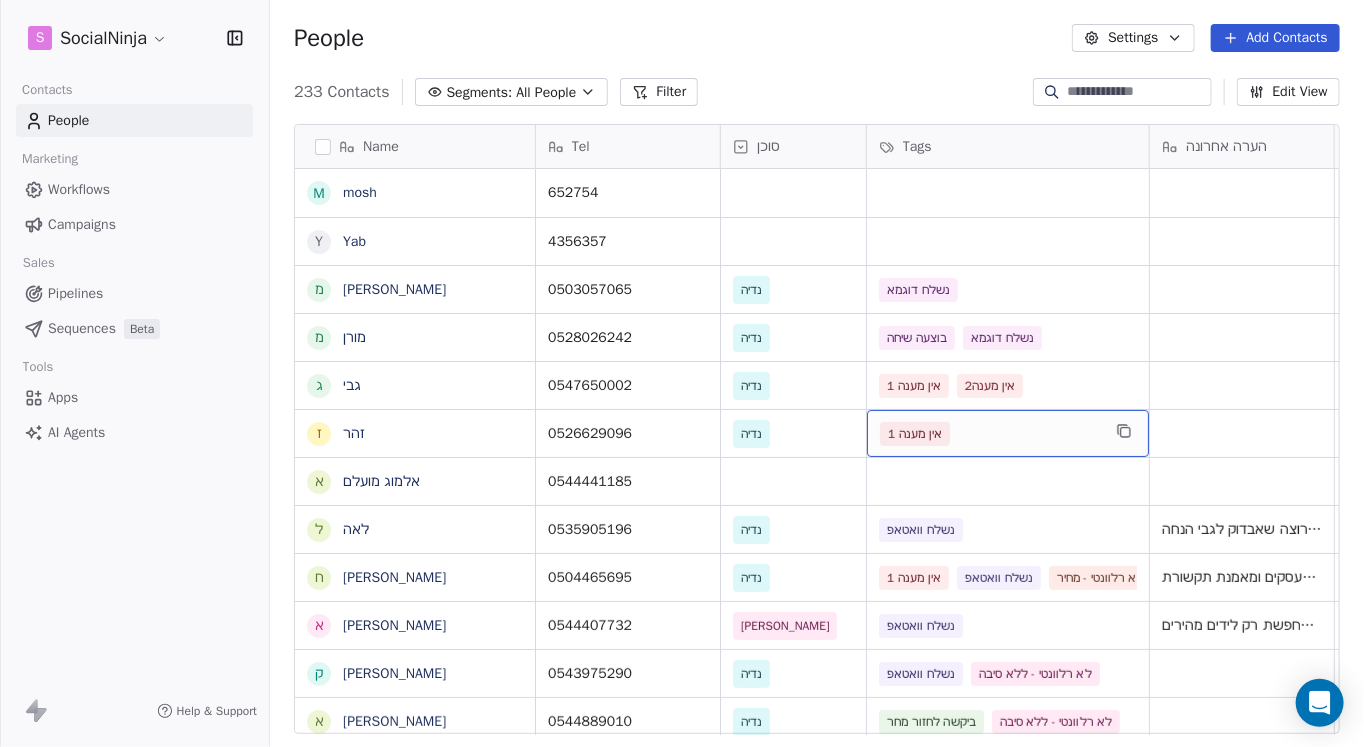 click on "אין מענה 1" at bounding box center [990, 434] 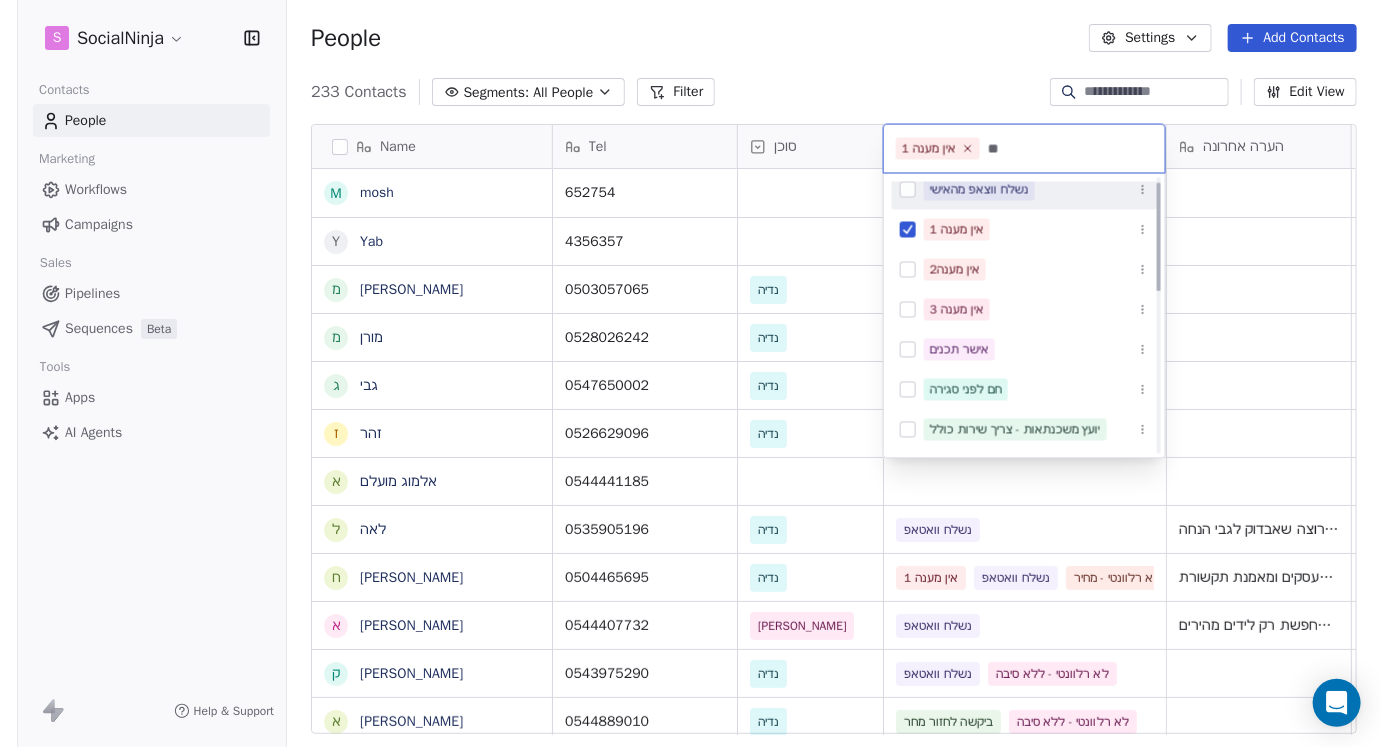 scroll, scrollTop: 0, scrollLeft: 0, axis: both 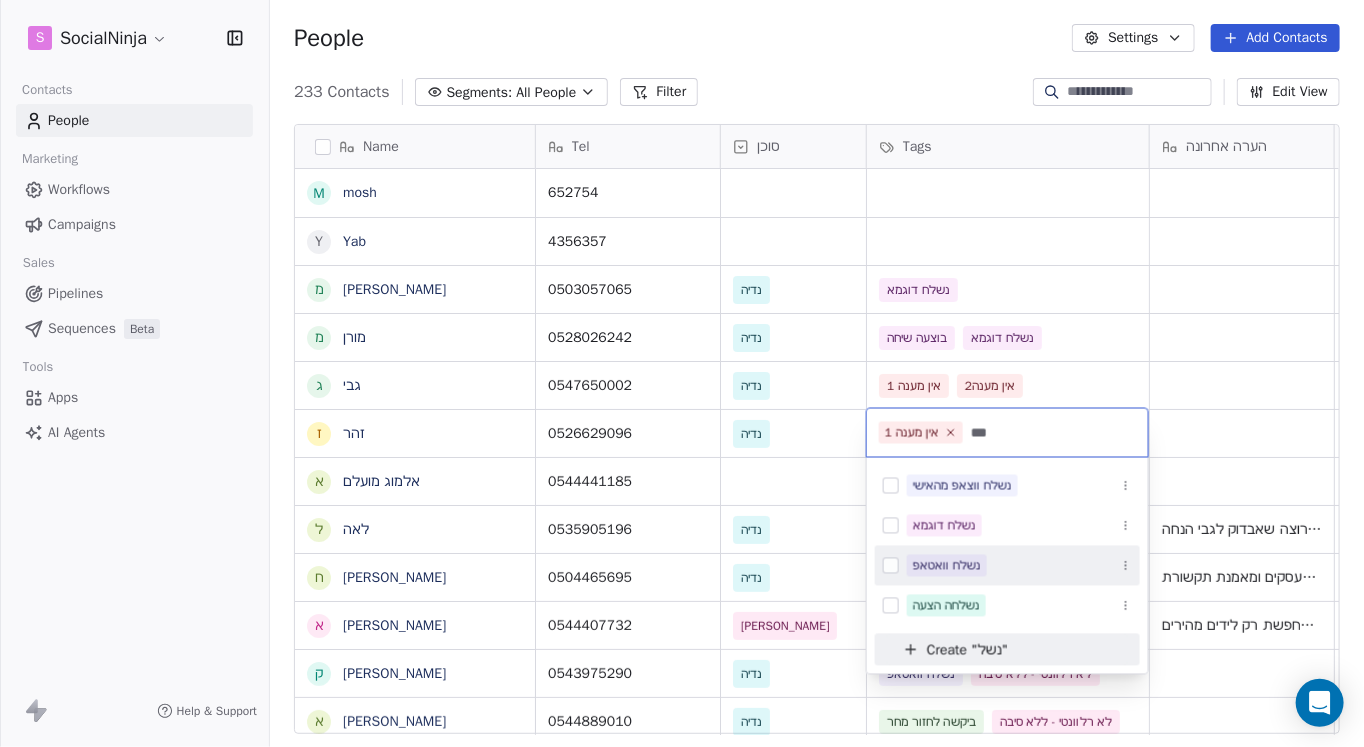 type on "***" 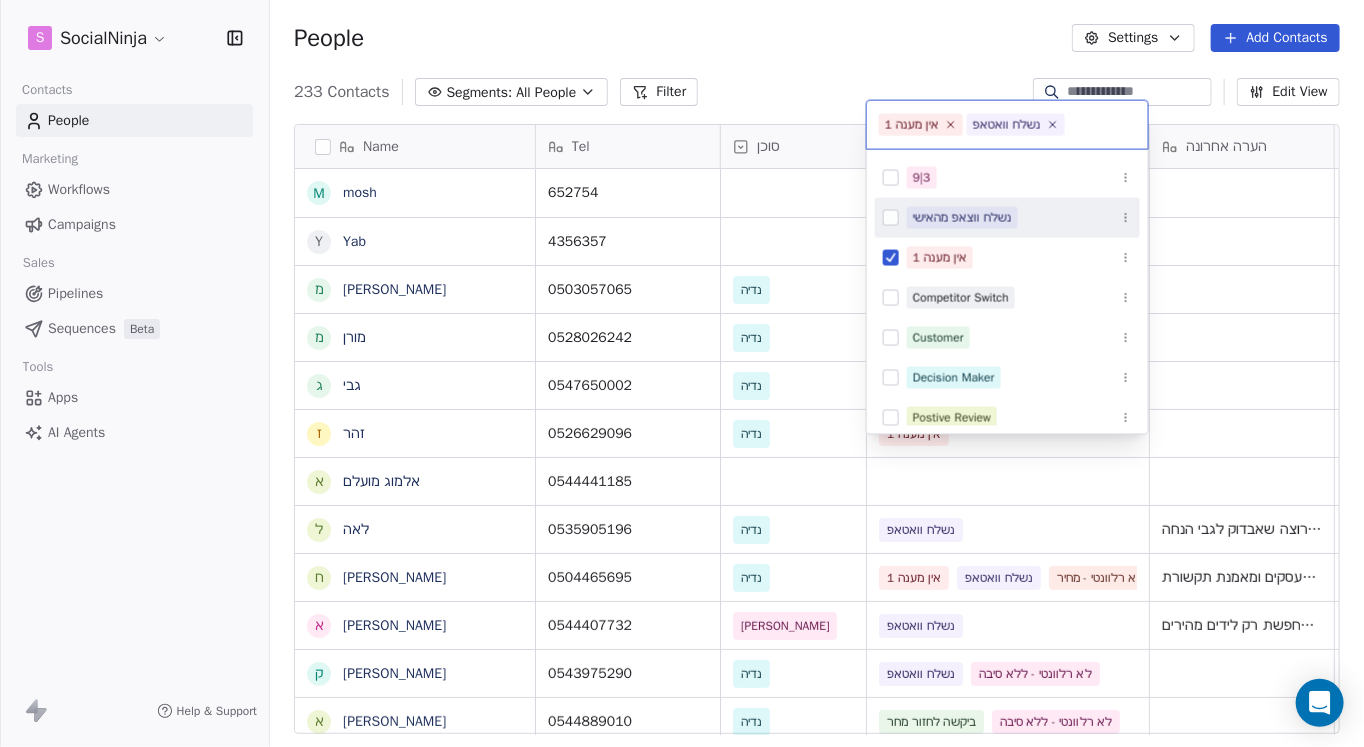 click on "S SocialNinja Contacts People Marketing Workflows Campaigns Sales Pipelines Sequences Beta Tools Apps AI Agents Help & Support People Settings  Add Contacts 233 Contacts Segments: All People Filter  Edit View Tag Add to Sequence Export Name m mosh Y Yab מ [PERSON_NAME] מ [PERSON_NAME] ג גבי ז [PERSON_NAME] א [PERSON_NAME] ל [PERSON_NAME] ח [PERSON_NAME] א [PERSON_NAME] ק [PERSON_NAME] א [PERSON_NAME] י [PERSON_NAME] ל [PERSON_NAME] ו [PERSON_NAME] א [PERSON_NAME] ש שלי [PERSON_NAME] ל [PERSON_NAME] ח [PERSON_NAME] ה [PERSON_NAME] י [PERSON_NAME] ד [PERSON_NAME] נ [PERSON_NAME] ז [PERSON_NAME] ש [PERSON_NAME] ת [PERSON_NAME] ת [PERSON_NAME] ל [PERSON_NAME] א [PERSON_NAME] מ [PERSON_NAME] י [PERSON_NAME] Tel סוכן Tags הערה אחרונה שם חברה Email Last Activity Date AST Created Date AST 652754 [EMAIL_ADDRESS][DOMAIN_NAME] [DATE] 12:29 PM 4356357 [EMAIL_ADDRESS][DOMAIN_NAME] [DATE] 12:26 PM 0503057065 [PERSON_NAME] נשלח דוגמא [EMAIL_ADDRESS][DOMAIN_NAME] 0528026242 [PERSON_NAME]" at bounding box center [682, 373] 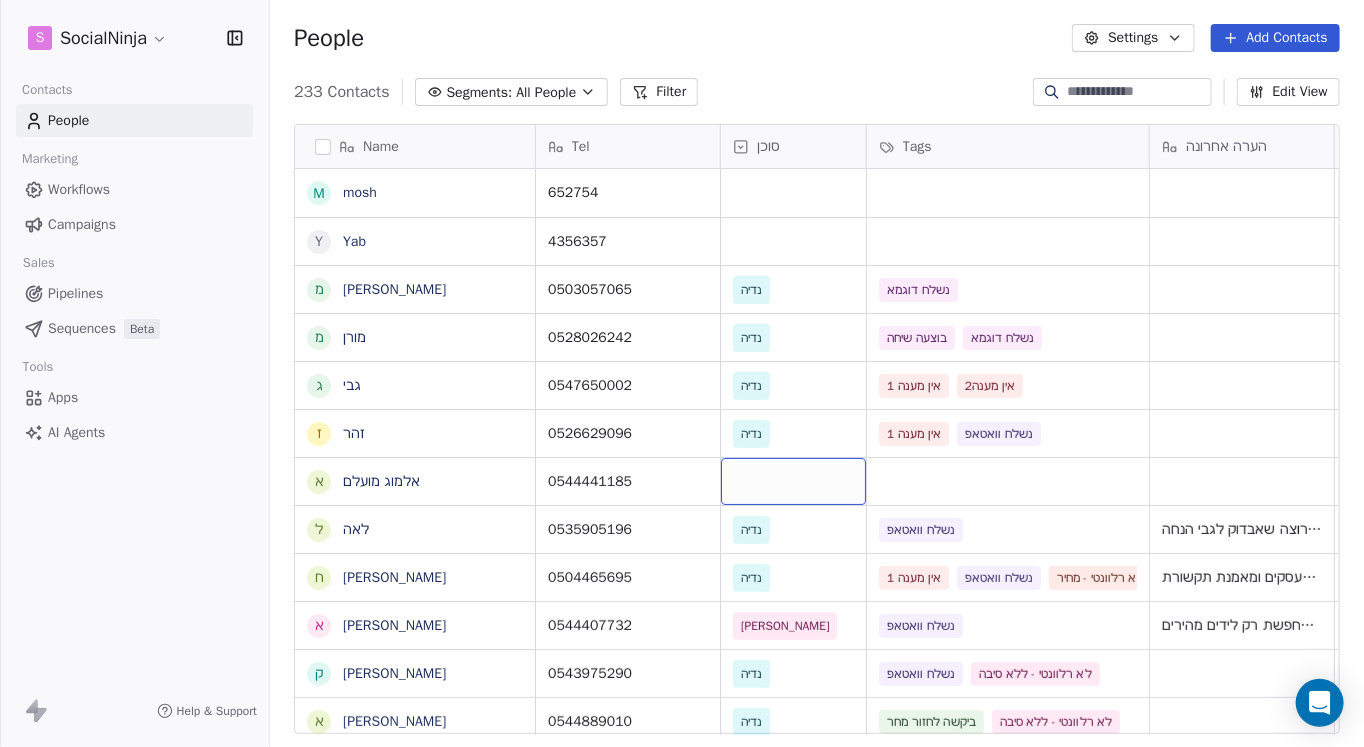 click at bounding box center [793, 481] 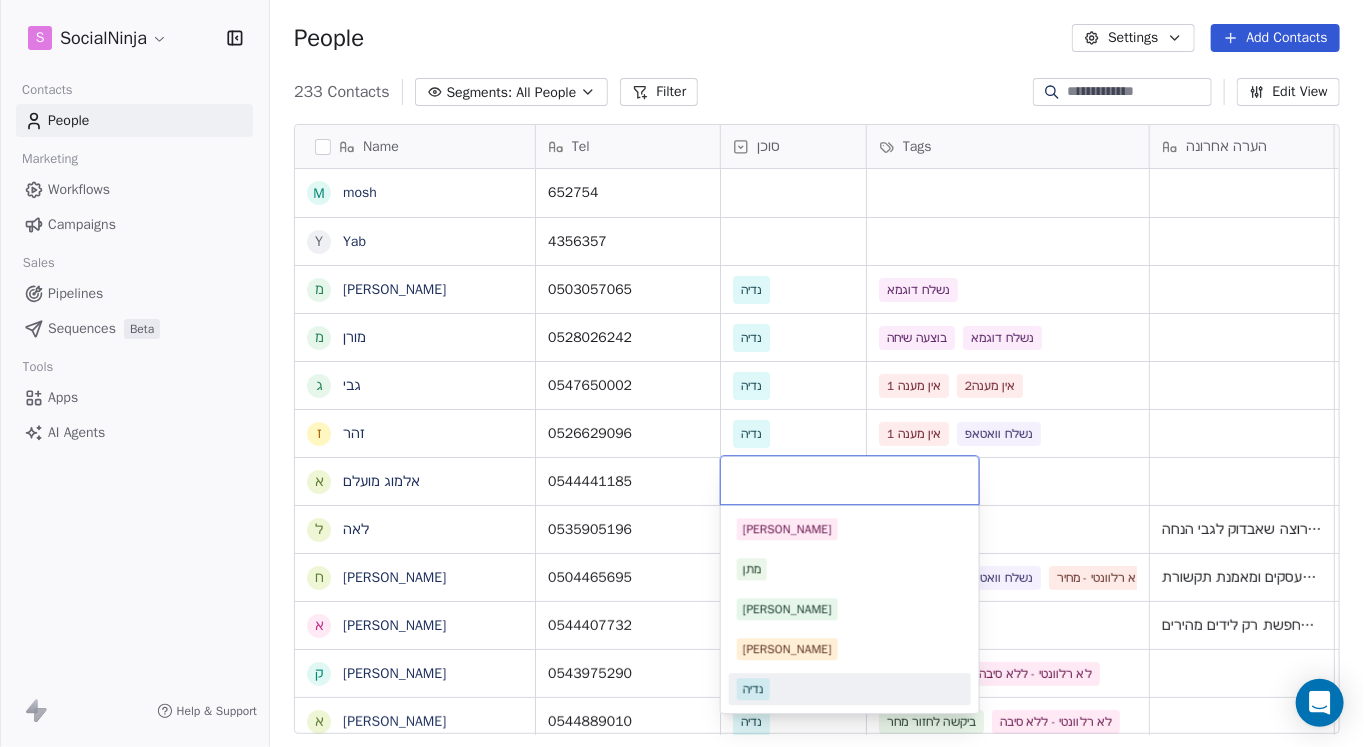 click on "נדיה" at bounding box center [753, 689] 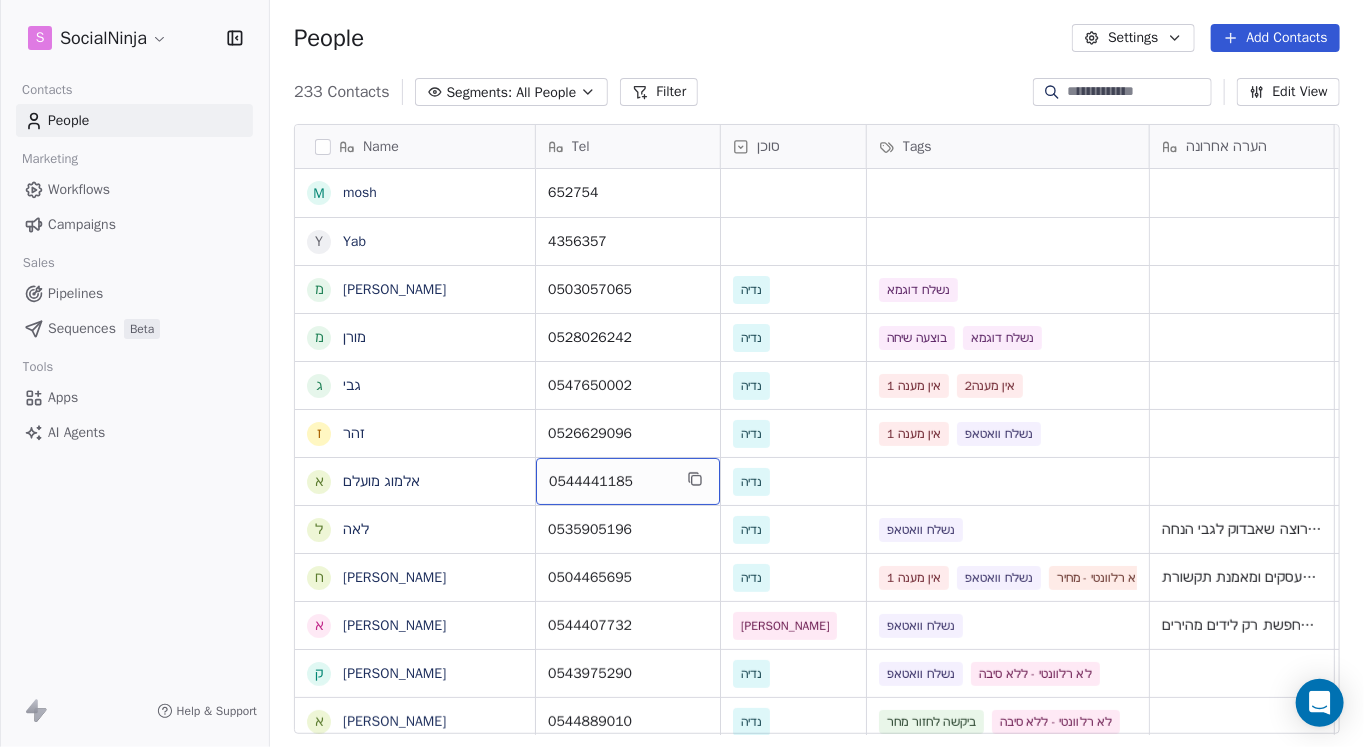 drag, startPoint x: 634, startPoint y: 490, endPoint x: 560, endPoint y: 492, distance: 74.02702 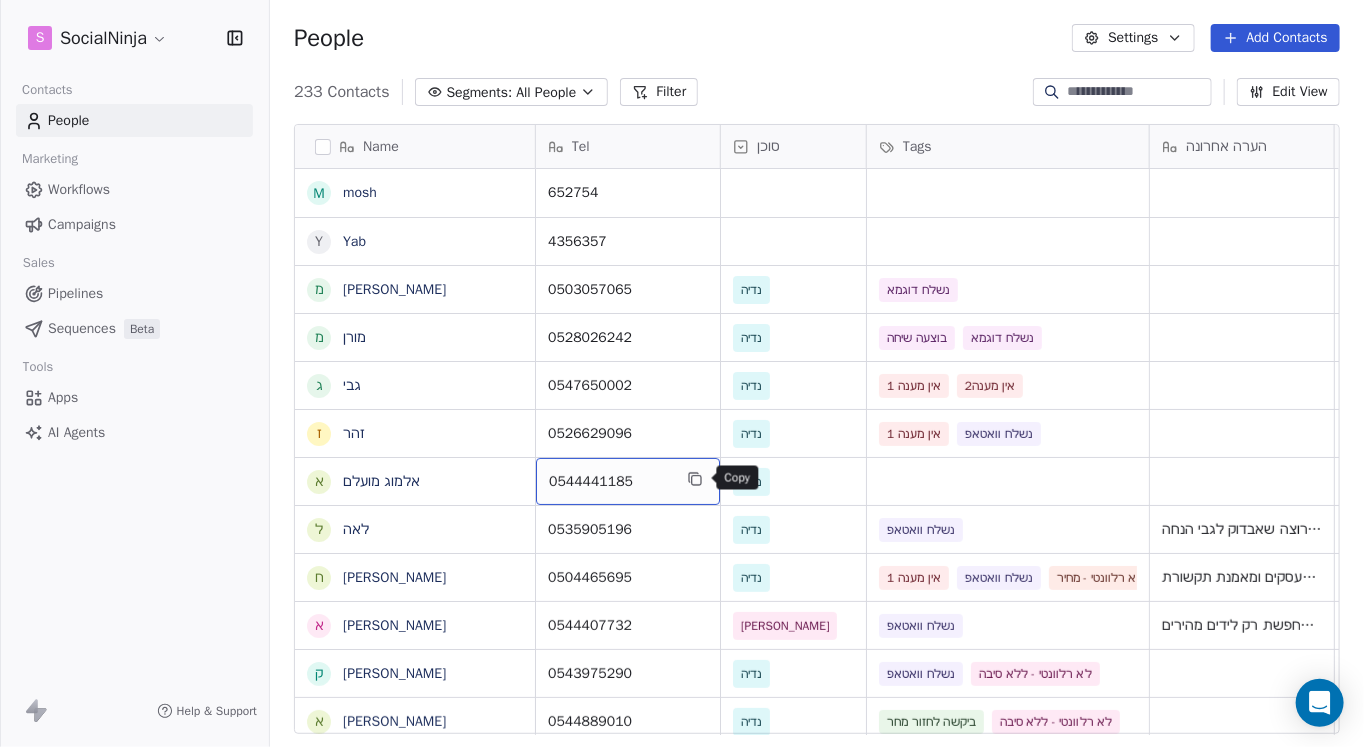 click 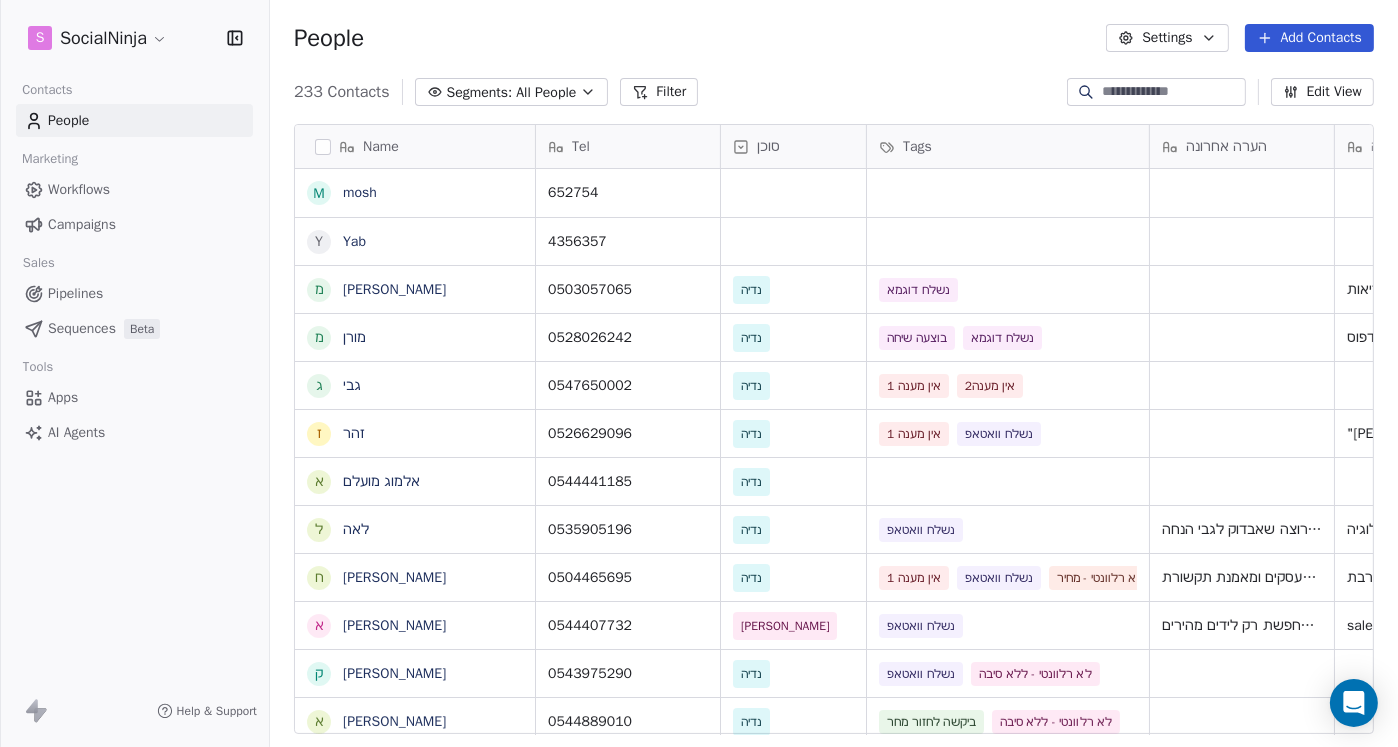 scroll, scrollTop: 15, scrollLeft: 15, axis: both 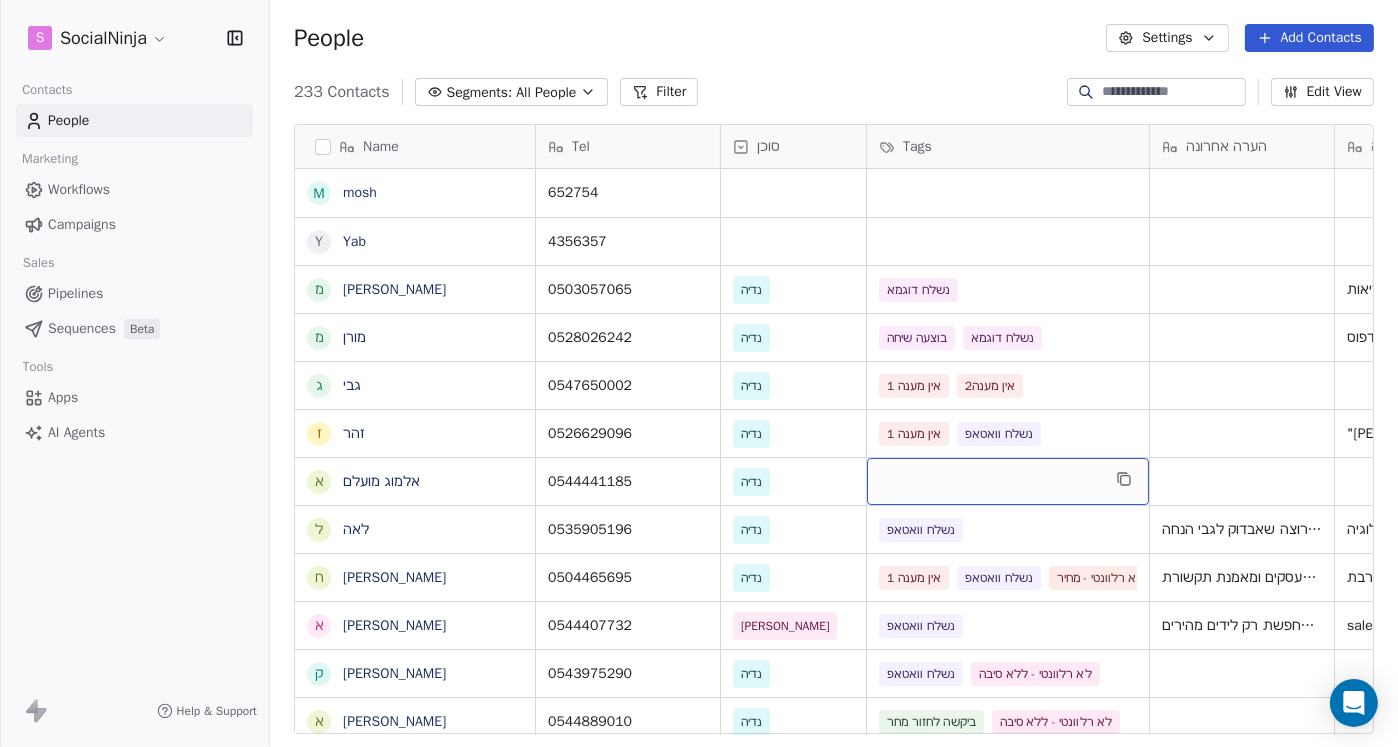 click at bounding box center [1008, 481] 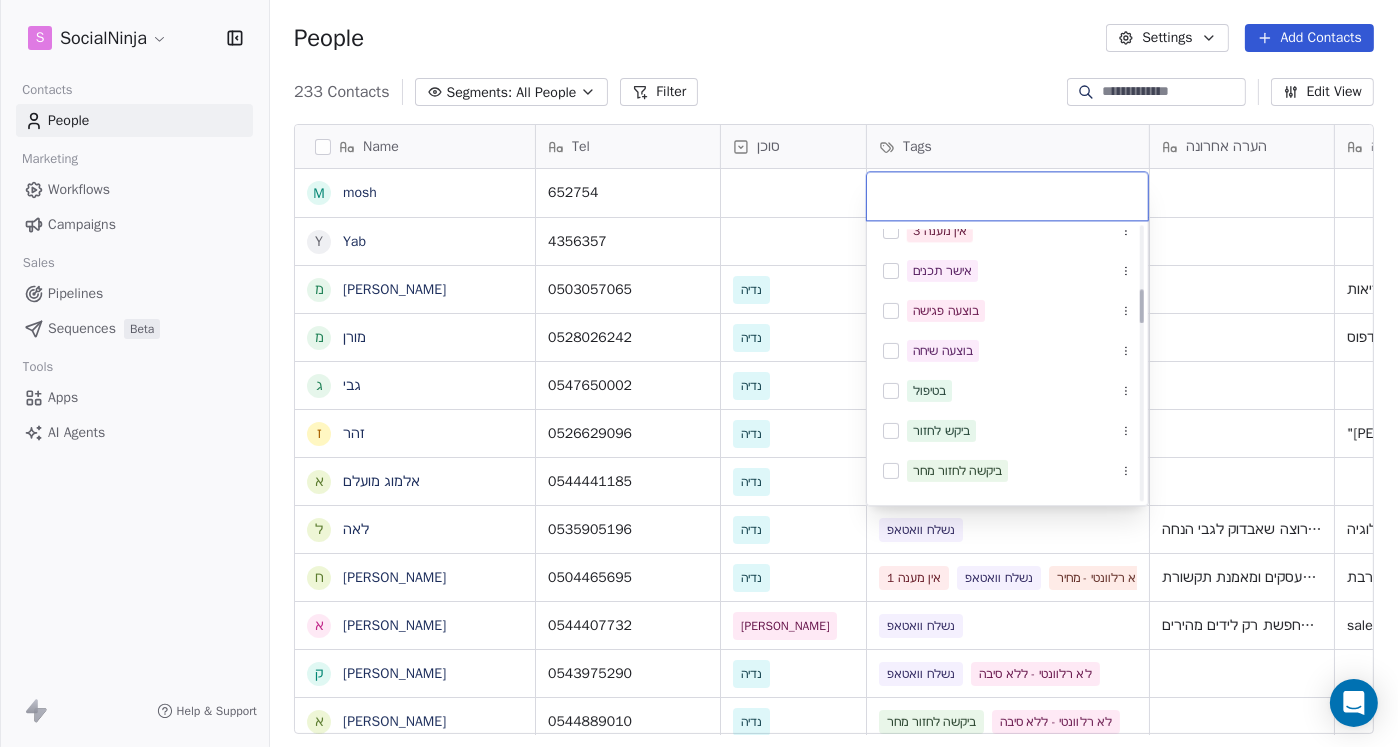 scroll, scrollTop: 500, scrollLeft: 0, axis: vertical 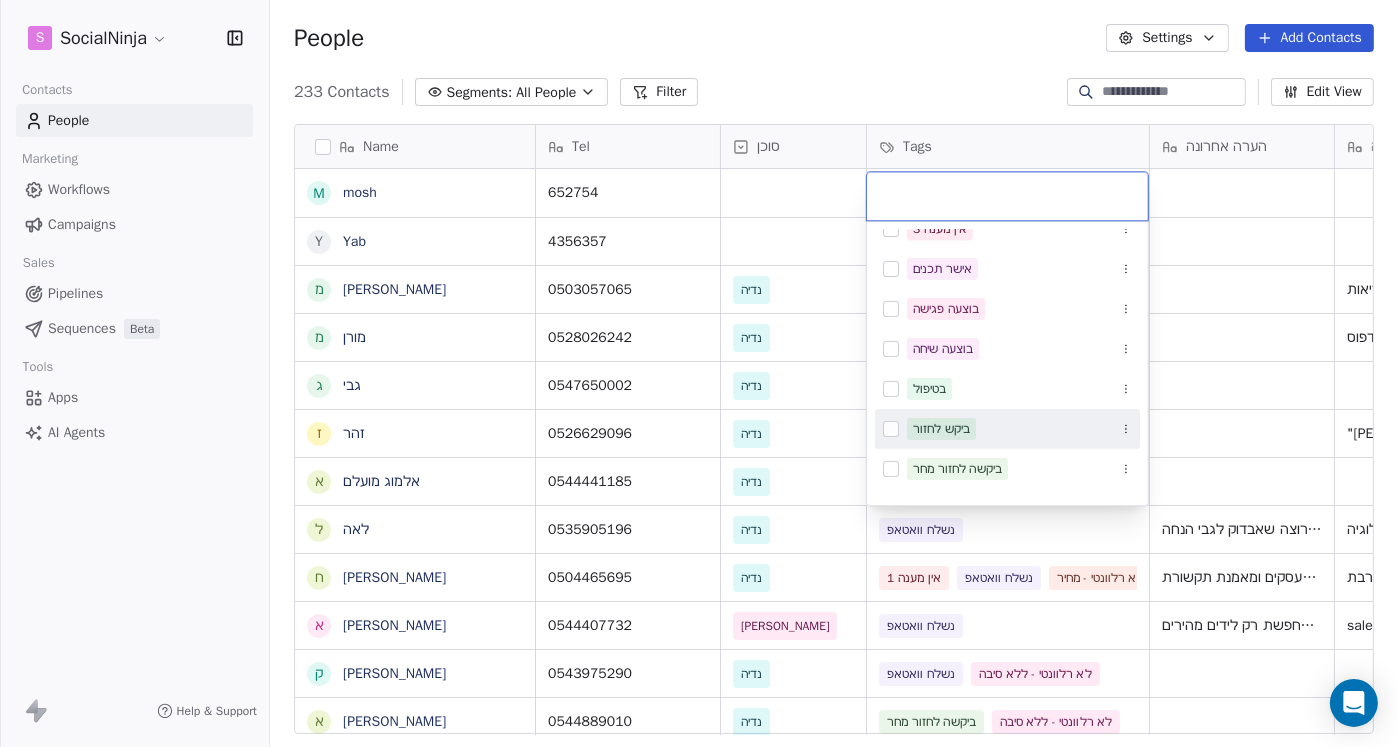 click at bounding box center (891, 429) 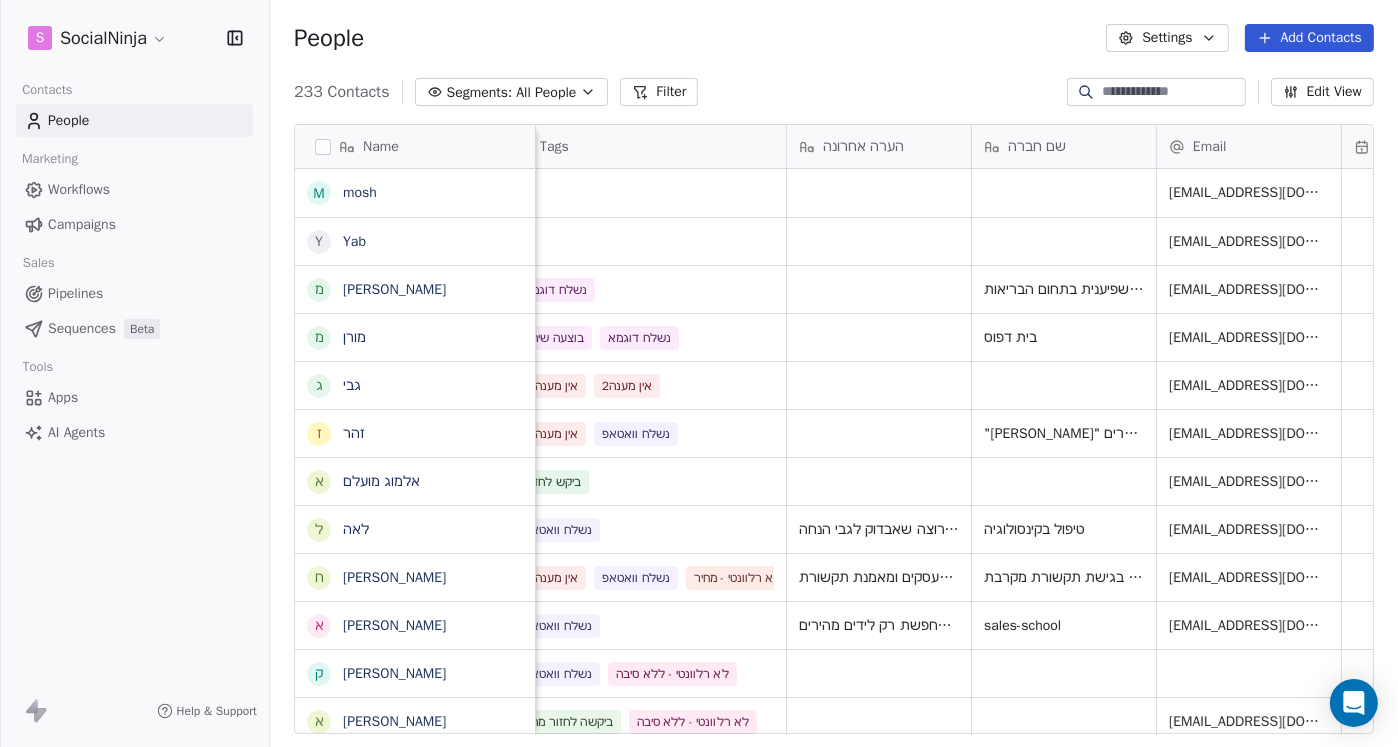 scroll, scrollTop: 0, scrollLeft: 523, axis: horizontal 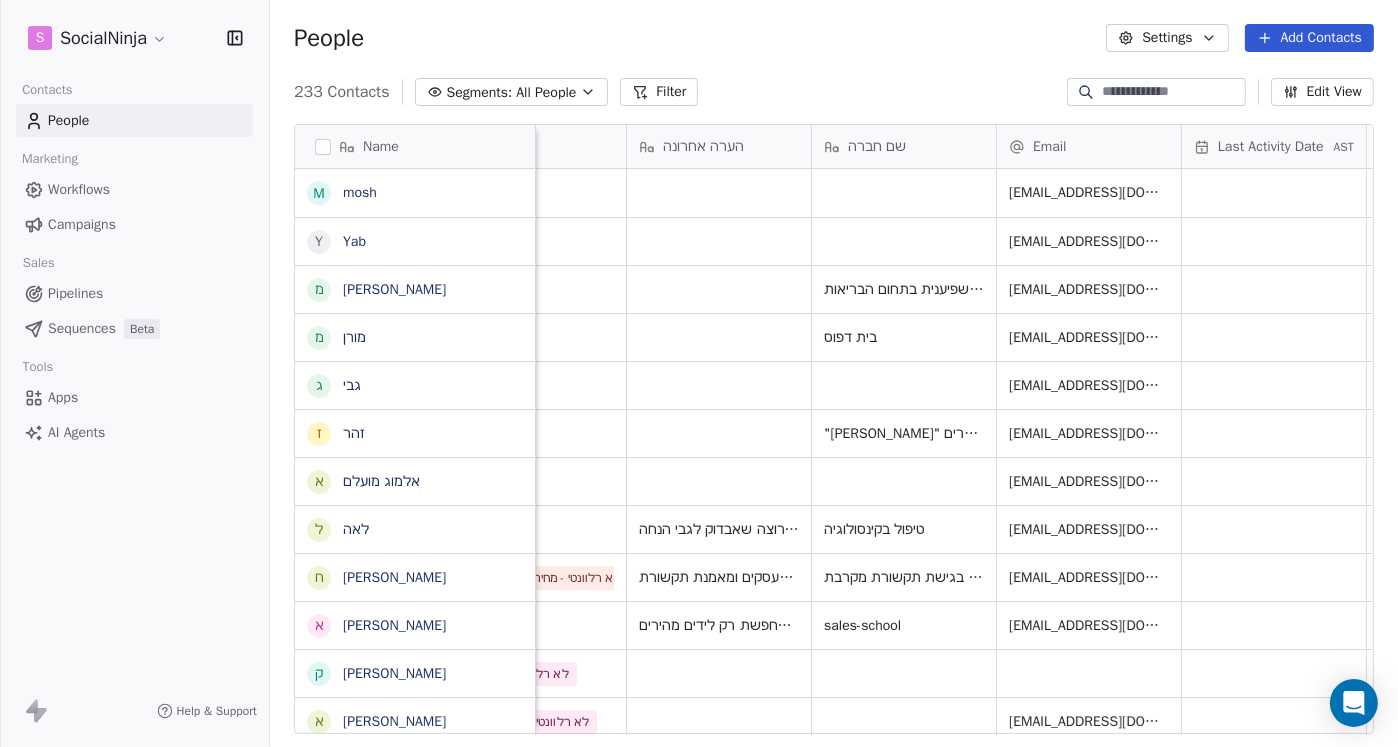 drag, startPoint x: 761, startPoint y: 725, endPoint x: 914, endPoint y: 749, distance: 154.87091 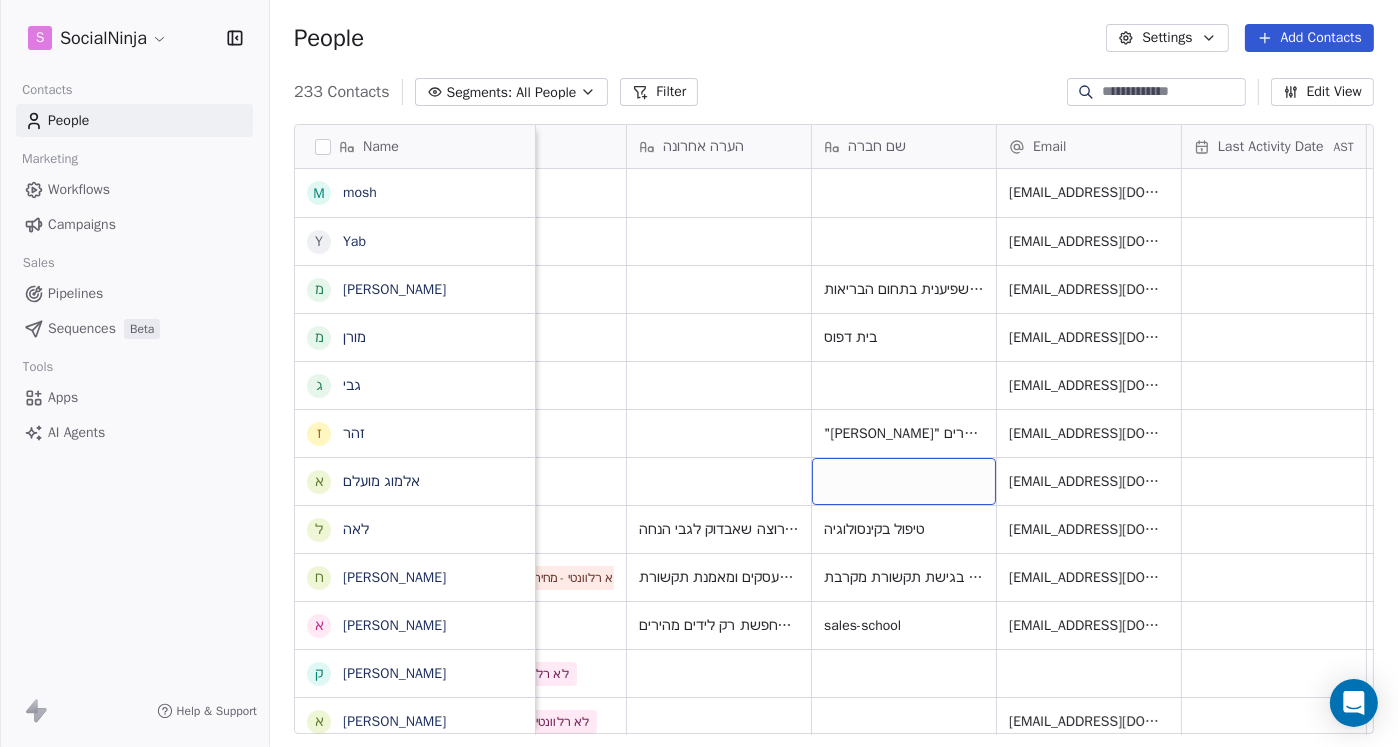 click at bounding box center (904, 481) 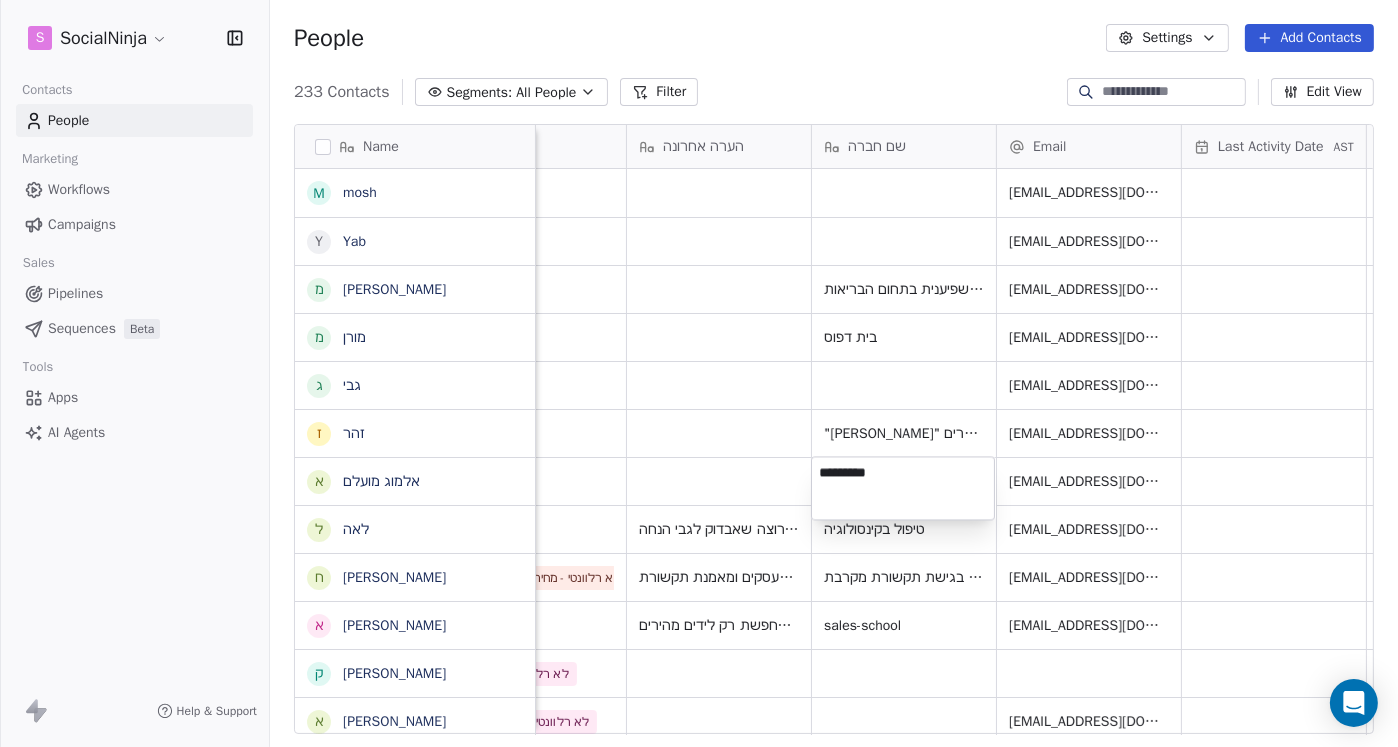 type on "**********" 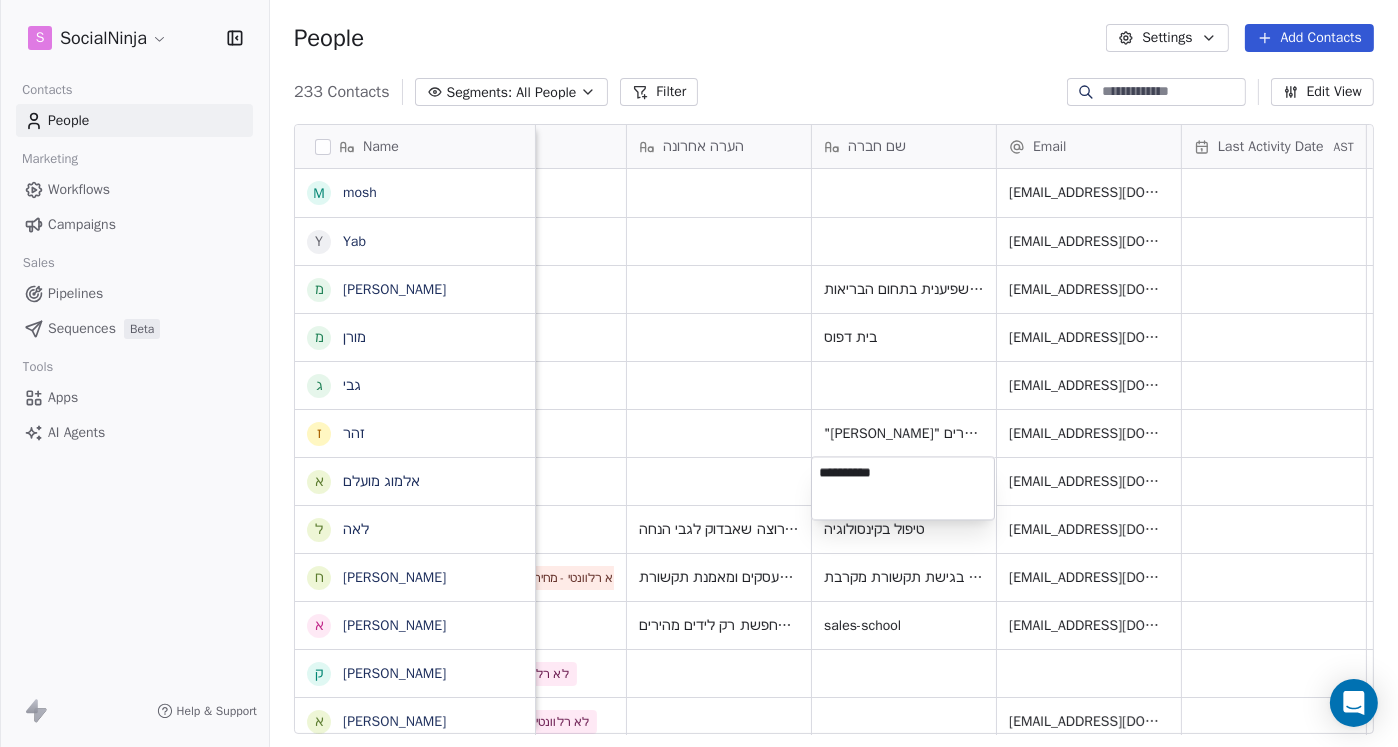 click on "S SocialNinja Contacts People Marketing Workflows Campaigns Sales Pipelines Sequences Beta Tools Apps AI Agents Help & Support People Settings  Add Contacts 233 Contacts Segments: All People Filter  Edit View Tag Add to Sequence Export Name m mosh Y Yab מ [PERSON_NAME] מ [PERSON_NAME] ג גבי ז [PERSON_NAME] א [PERSON_NAME] ל [PERSON_NAME] ח [PERSON_NAME] א [PERSON_NAME] ק [PERSON_NAME] א [PERSON_NAME] י [PERSON_NAME] ל [PERSON_NAME] ו [PERSON_NAME] א [PERSON_NAME] שלי [PERSON_NAME] ל [PERSON_NAME] ח [PERSON_NAME] ה [PERSON_NAME] י [PERSON_NAME] ד [PERSON_NAME] נ [PERSON_NAME] ז [PERSON_NAME] ש [PERSON_NAME] ת [PERSON_NAME] ת [PERSON_NAME] ל [PERSON_NAME] א [PERSON_NAME] מ [PERSON_NAME] י [PERSON_NAME] Tel סוכן Tags הערה אחרונה שם חברה Email Last Activity Date AST Created Date AST מקור Email Marketing Consent Last Purchase Date AST 652754 [EMAIL_ADDRESS][DOMAIN_NAME] [DATE] 12:29 PM Subscribed 4356357 [EMAIL_ADDRESS][DOMAIN_NAME] [DATE] 12:26 PM Subscribed" at bounding box center [699, 373] 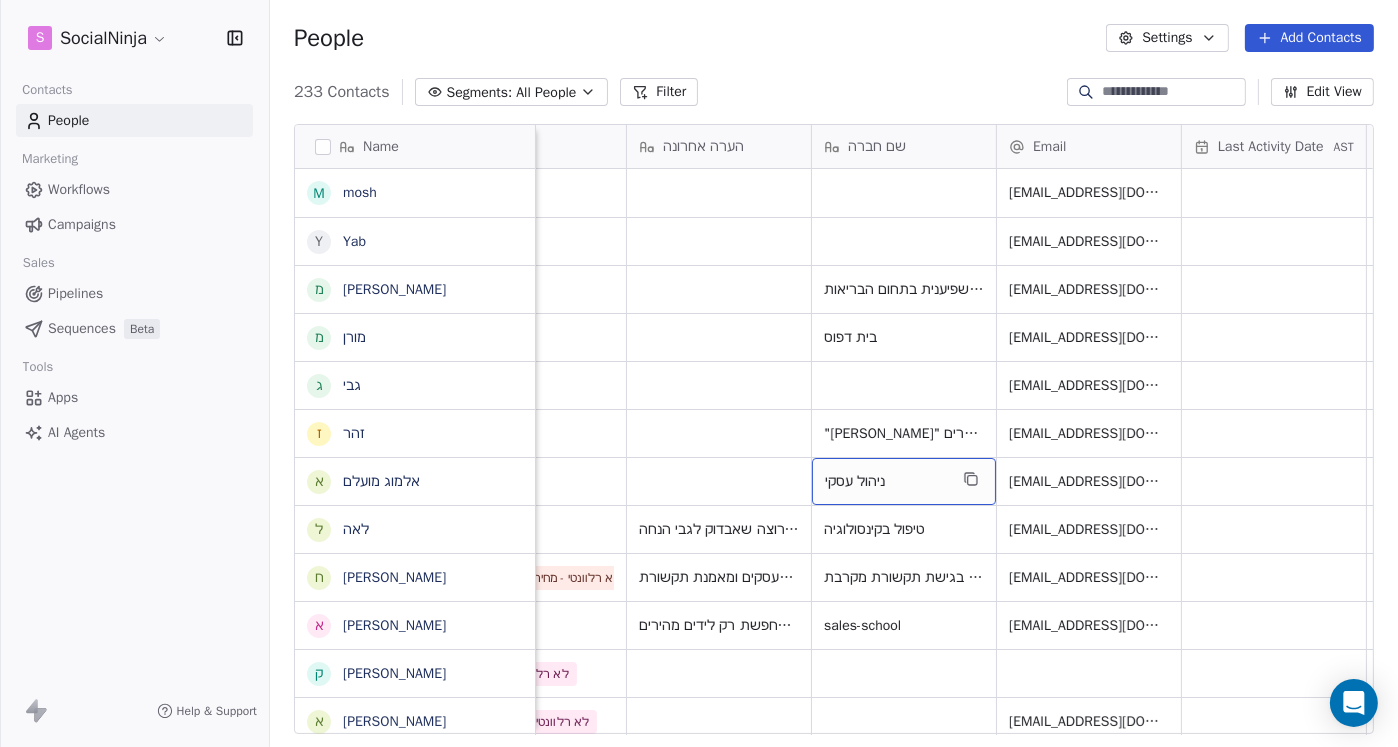 click on "ניהול עסקי" at bounding box center [886, 482] 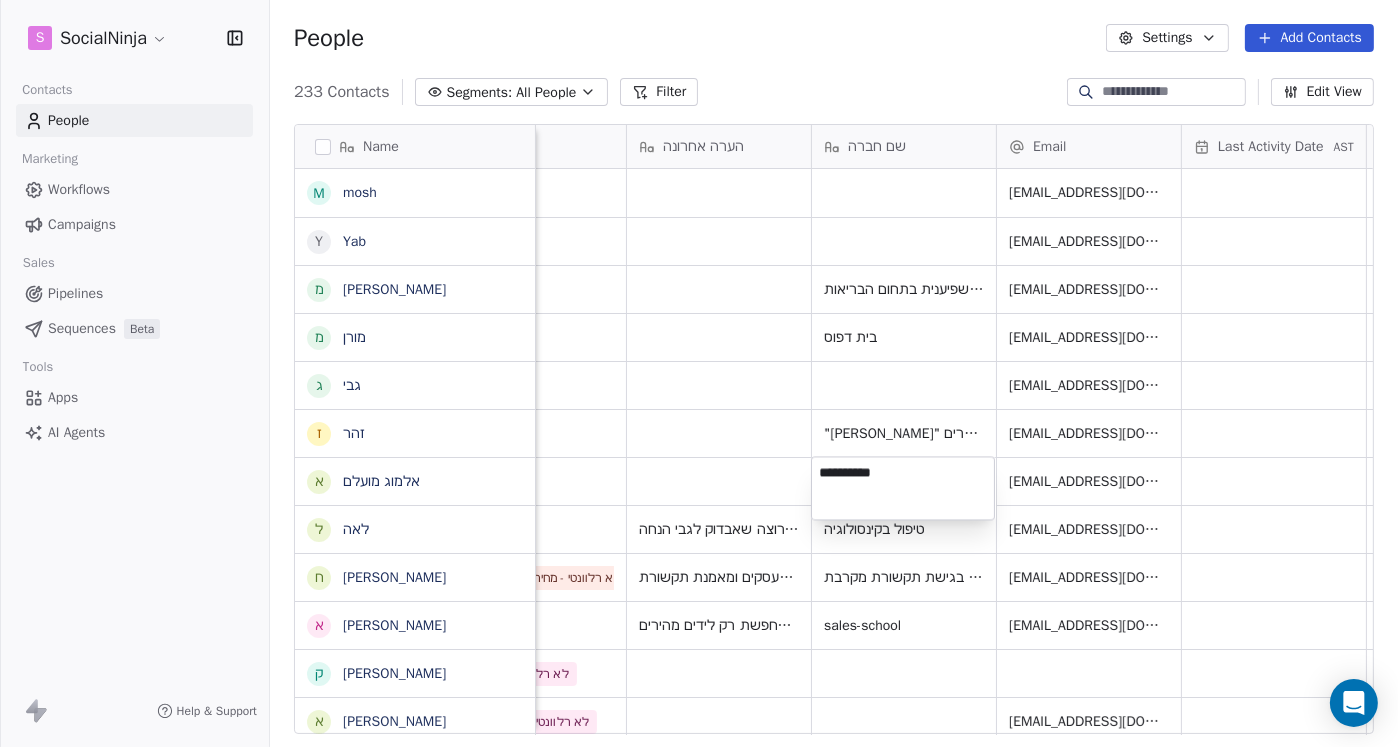 drag, startPoint x: 855, startPoint y: 465, endPoint x: 891, endPoint y: 473, distance: 36.878178 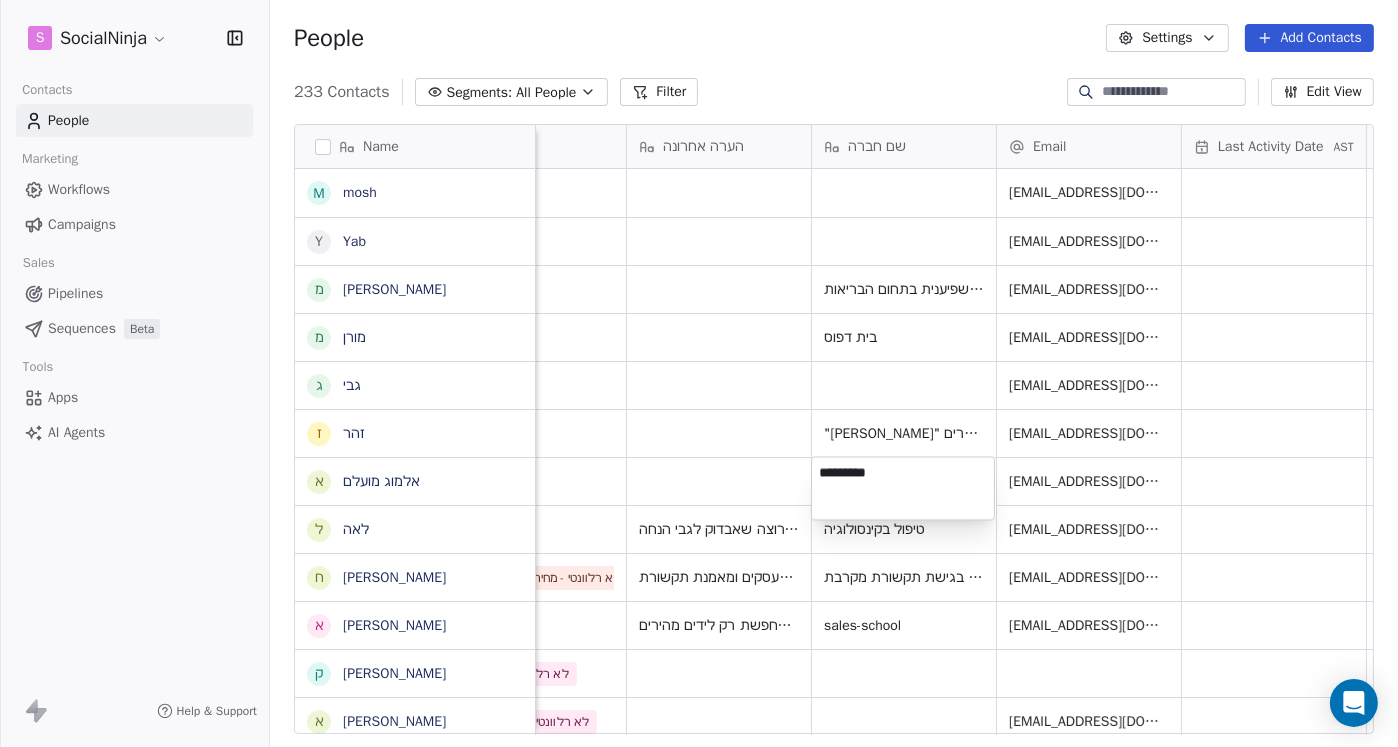 type on "**********" 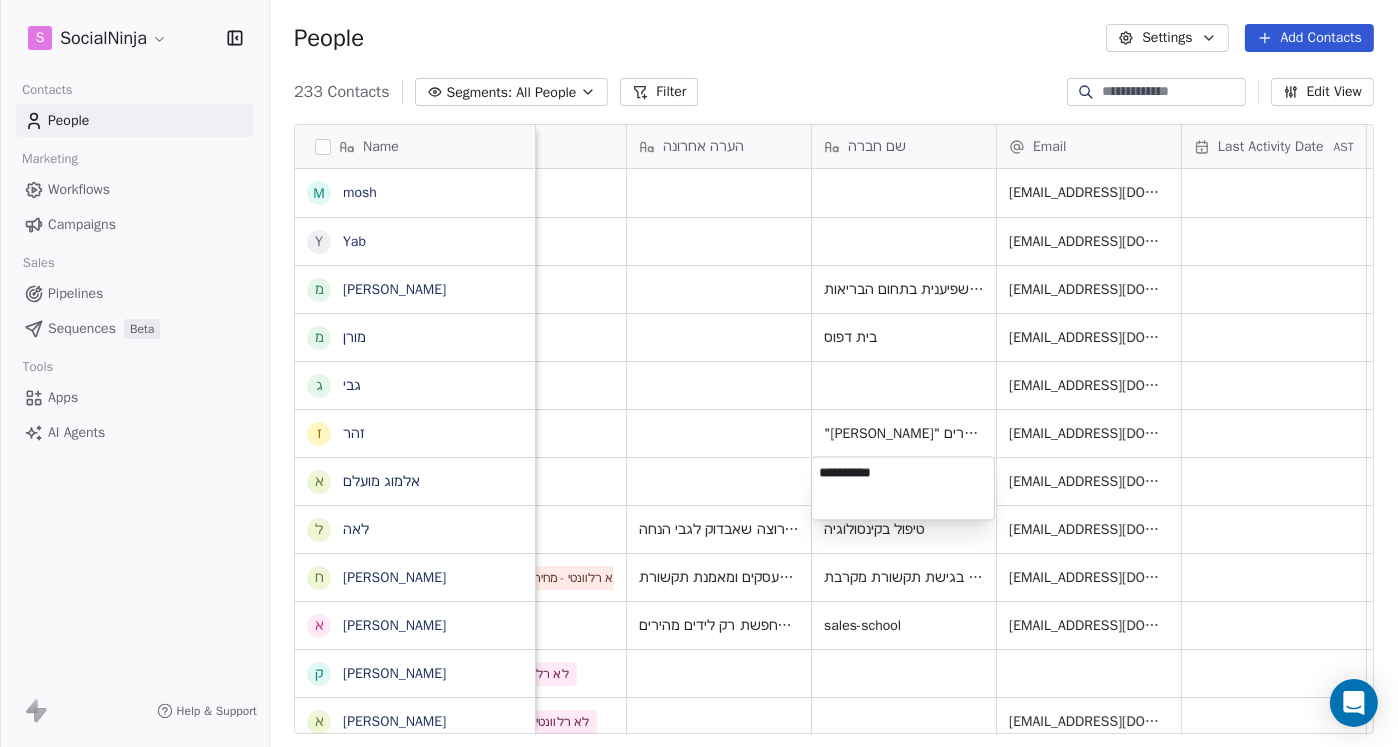 click on "S SocialNinja Contacts People Marketing Workflows Campaigns Sales Pipelines Sequences Beta Tools Apps AI Agents Help & Support People Settings  Add Contacts 233 Contacts Segments: All People Filter  Edit View Tag Add to Sequence Export Name m mosh Y Yab מ [PERSON_NAME] מ [PERSON_NAME] ג גבי ז [PERSON_NAME] א [PERSON_NAME] ל [PERSON_NAME] ח [PERSON_NAME] א [PERSON_NAME] ק [PERSON_NAME] א [PERSON_NAME] י [PERSON_NAME] ל [PERSON_NAME] ו [PERSON_NAME] א [PERSON_NAME] שלי [PERSON_NAME] ל [PERSON_NAME] ח [PERSON_NAME] ה [PERSON_NAME] י [PERSON_NAME] ד [PERSON_NAME] נ [PERSON_NAME] ז [PERSON_NAME] ש [PERSON_NAME] ת [PERSON_NAME] ת [PERSON_NAME] ל [PERSON_NAME] א [PERSON_NAME] מ [PERSON_NAME] י [PERSON_NAME] Tel סוכן Tags הערה אחרונה שם חברה Email Last Activity Date AST Created Date AST מקור Email Marketing Consent Last Purchase Date AST 652754 [EMAIL_ADDRESS][DOMAIN_NAME] [DATE] 12:29 PM Subscribed 4356357 [EMAIL_ADDRESS][DOMAIN_NAME] [DATE] 12:26 PM Subscribed" at bounding box center (699, 373) 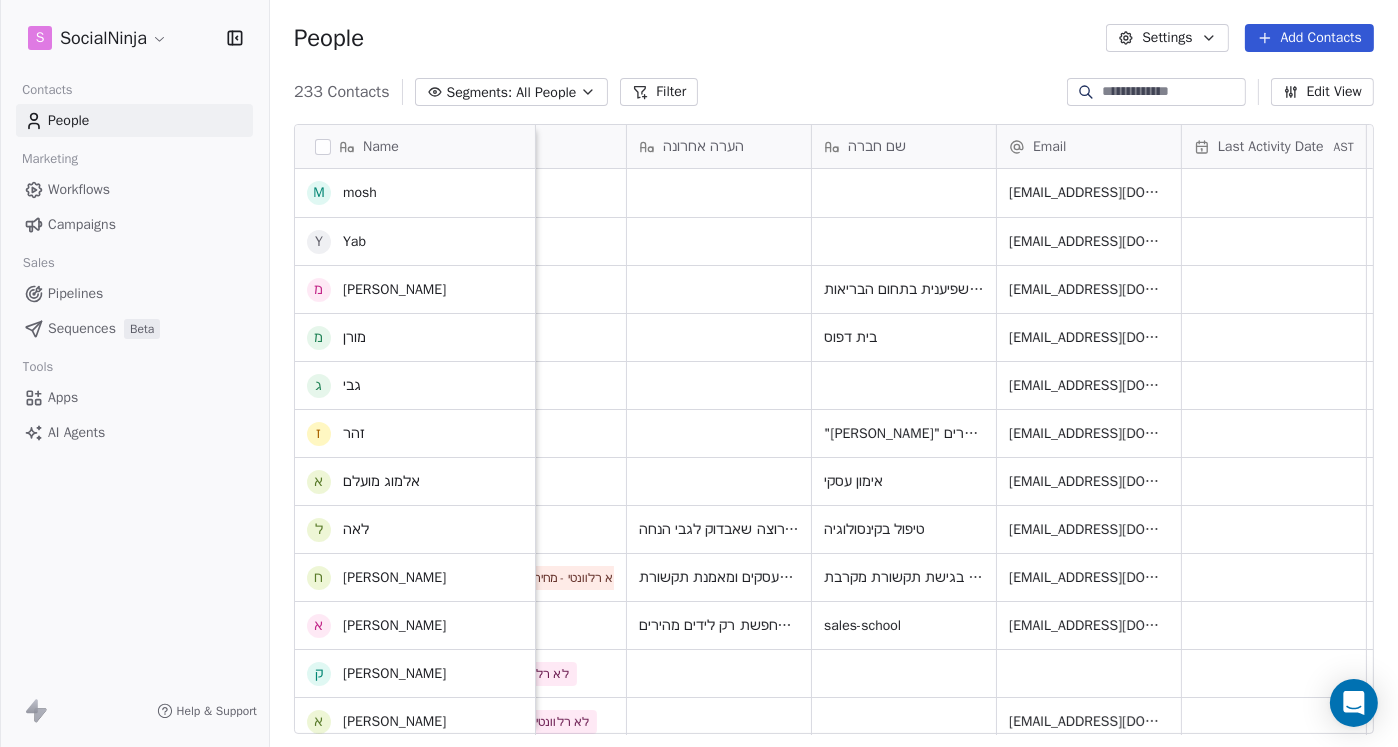 scroll, scrollTop: 100, scrollLeft: 0, axis: vertical 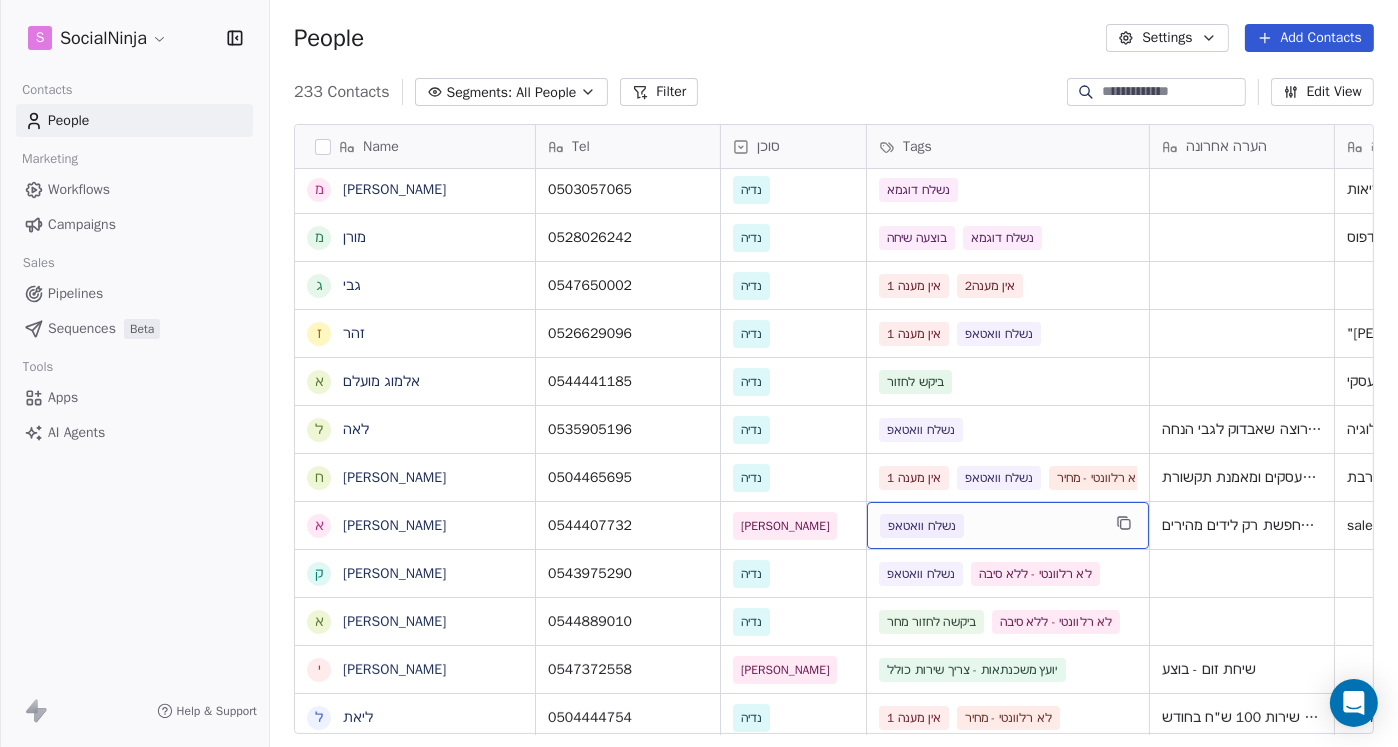click on "נשלח וואטאפ" at bounding box center (990, 526) 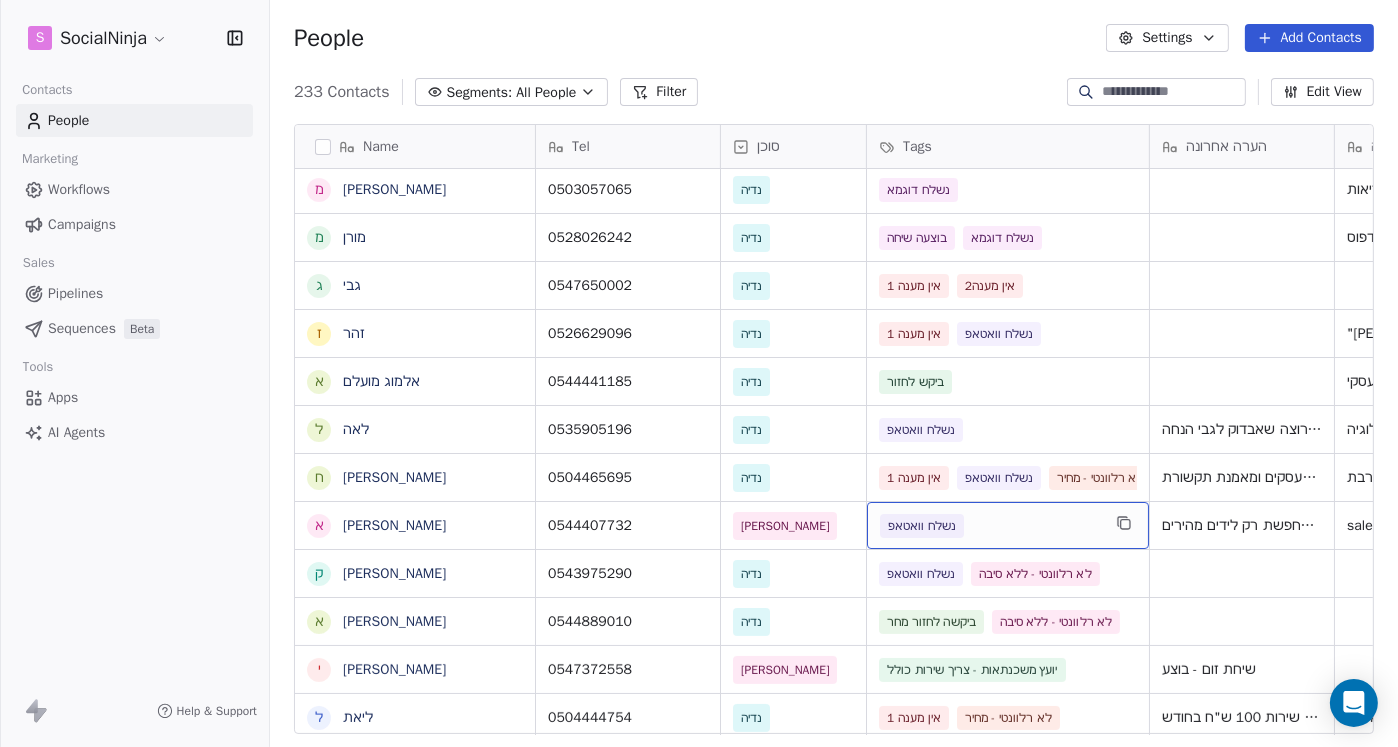 click on "נשלח וואטאפ" at bounding box center (990, 526) 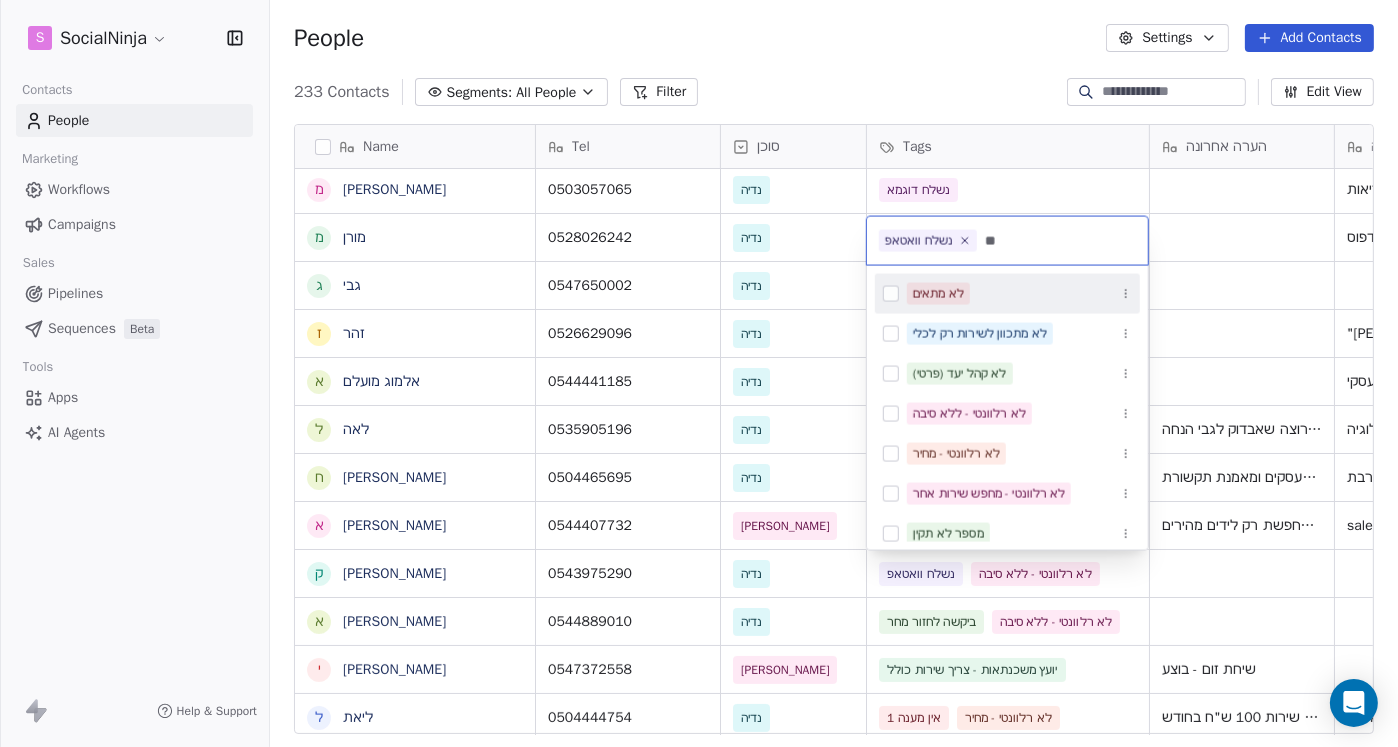 type on "**" 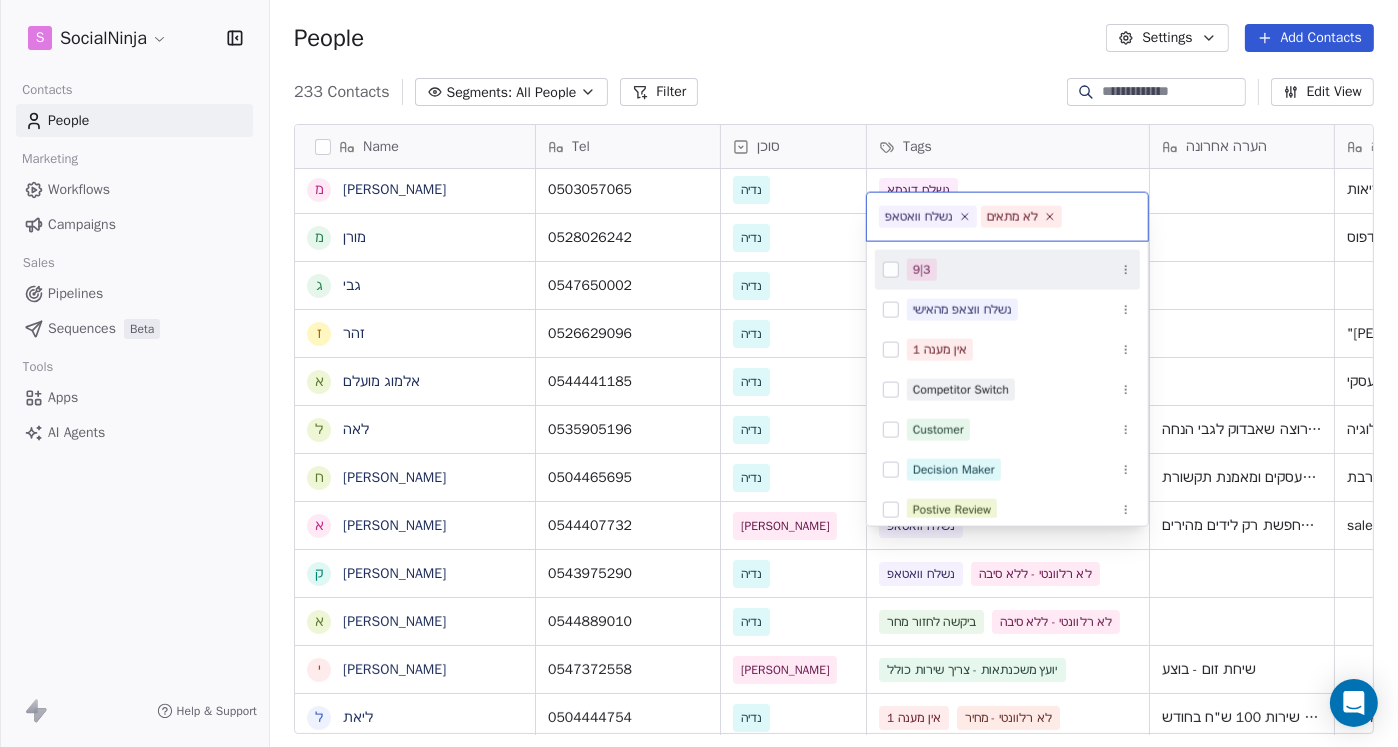 click on "S SocialNinja Contacts People Marketing Workflows Campaigns Sales Pipelines Sequences Beta Tools Apps AI Agents Help & Support People Settings  Add Contacts 233 Contacts Segments: All People Filter  Edit View Tag Add to Sequence Export Name m mosh Y Yab מ [PERSON_NAME] מ [PERSON_NAME] ג גבי ז [PERSON_NAME] א [PERSON_NAME] ל [PERSON_NAME] ח [PERSON_NAME] א [PERSON_NAME] ק [PERSON_NAME] א [PERSON_NAME] י [PERSON_NAME] ל [PERSON_NAME] ו [PERSON_NAME] [PERSON_NAME] ש שלי [PERSON_NAME] ל [PERSON_NAME] ח [PERSON_NAME] ה [PERSON_NAME] י [PERSON_NAME] ד [PERSON_NAME] נ [PERSON_NAME] ז [PERSON_NAME] ש [PERSON_NAME] ת [PERSON_NAME] ת [PERSON_NAME] ל [PERSON_NAME] א [PERSON_NAME] מ [PERSON_NAME] י [PERSON_NAME] ל [PERSON_NAME] י [PERSON_NAME] סוכן Tags הערה אחרונה שם חברה Email Last Activity Date AST Created Date AST 652754 [EMAIL_ADDRESS][DOMAIN_NAME] [DATE] 12:29 PM 4356357 [EMAIL_ADDRESS][DOMAIN_NAME] [DATE] 12:26 PM 0503057065 [PERSON_NAME] נשלח דוגמא 0528026242" at bounding box center (699, 373) 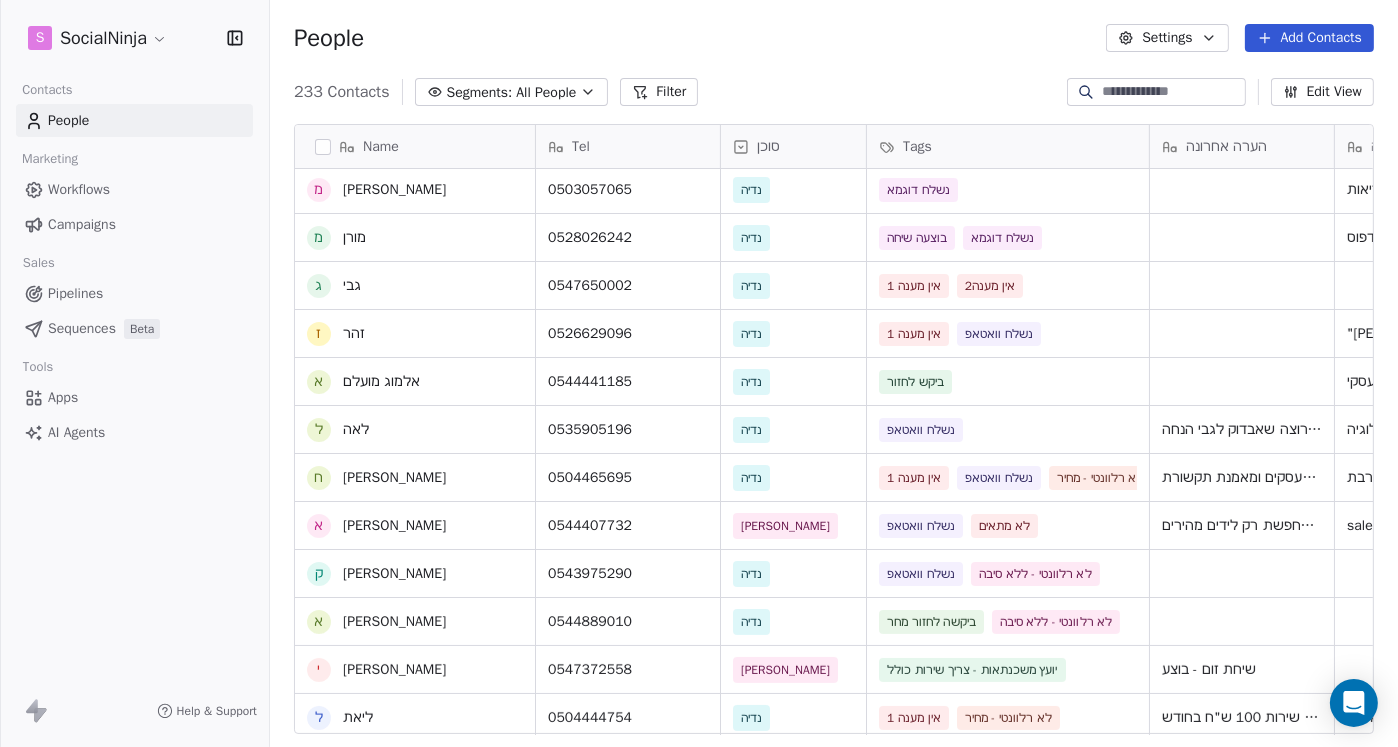scroll, scrollTop: 0, scrollLeft: 0, axis: both 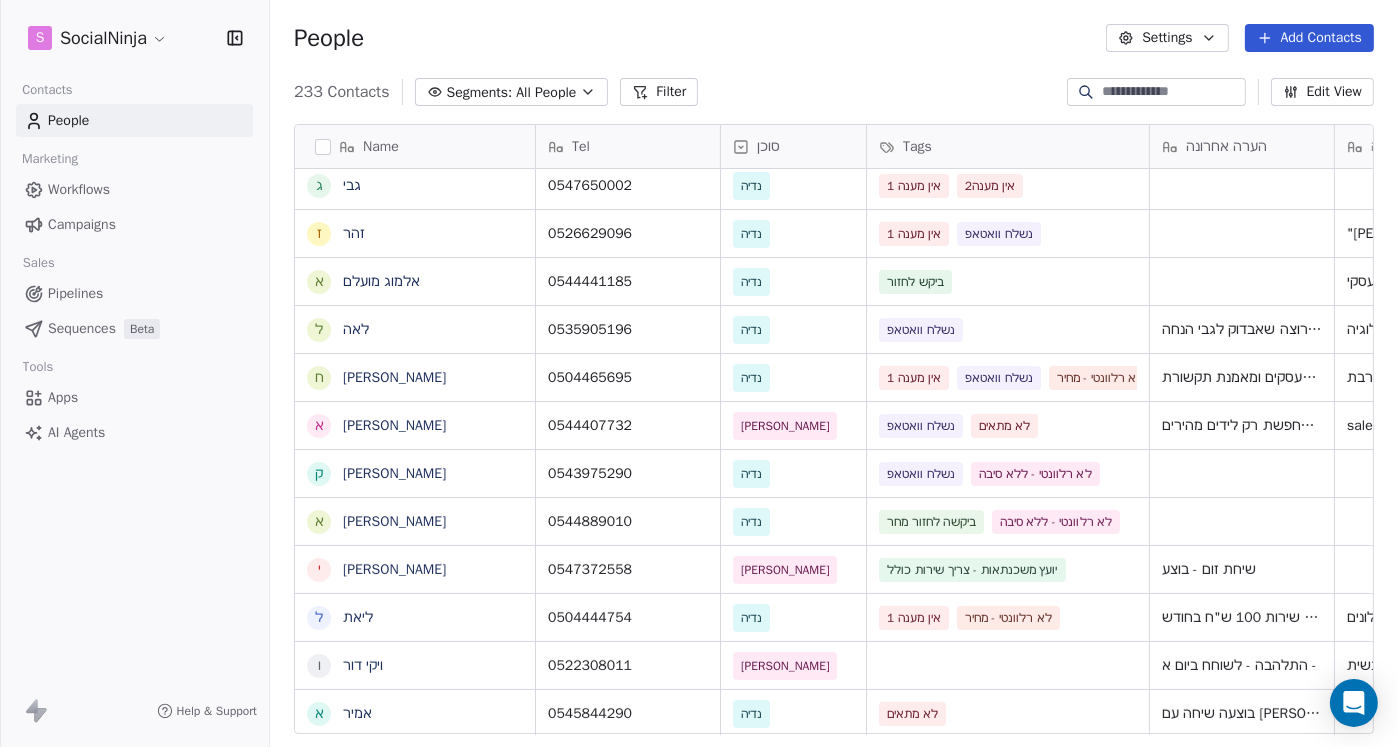 click on "233 Contacts Segments: All People Filter  Edit View" at bounding box center (834, 92) 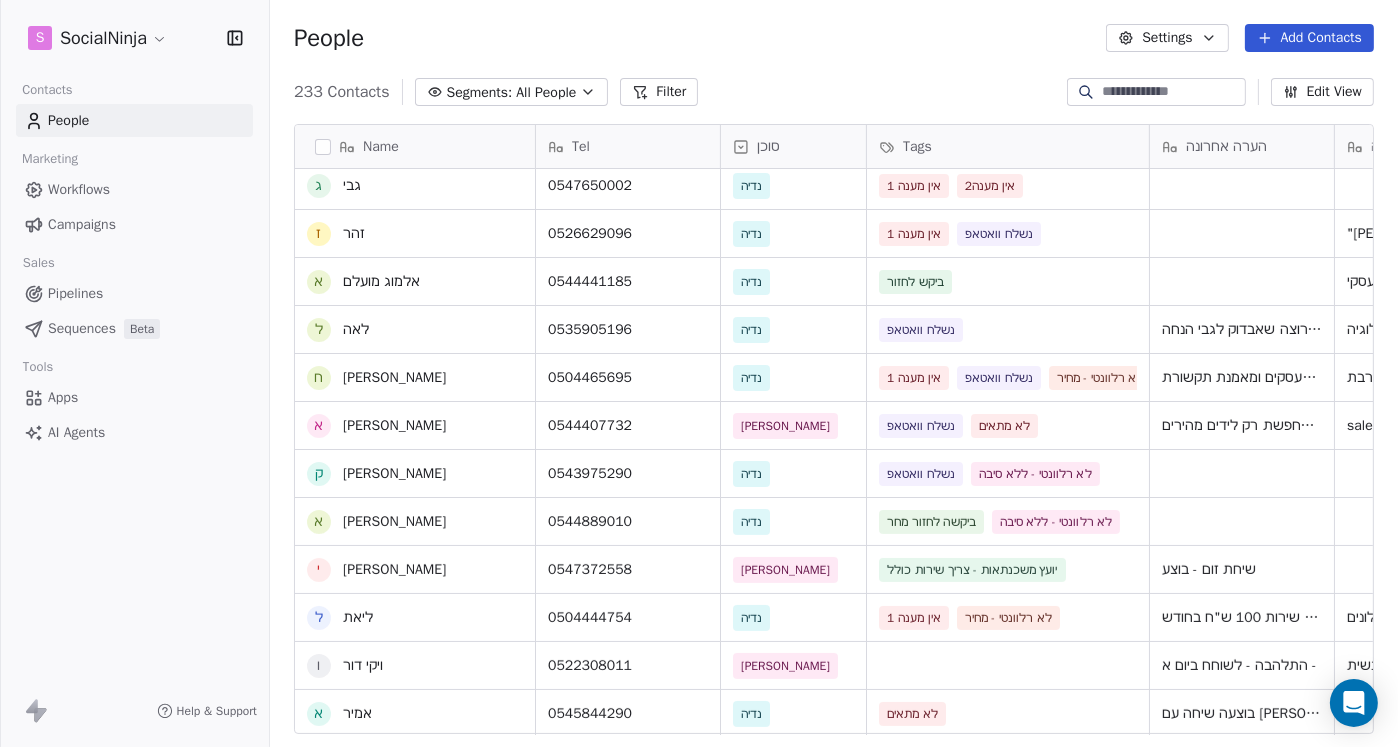 scroll, scrollTop: 0, scrollLeft: 0, axis: both 